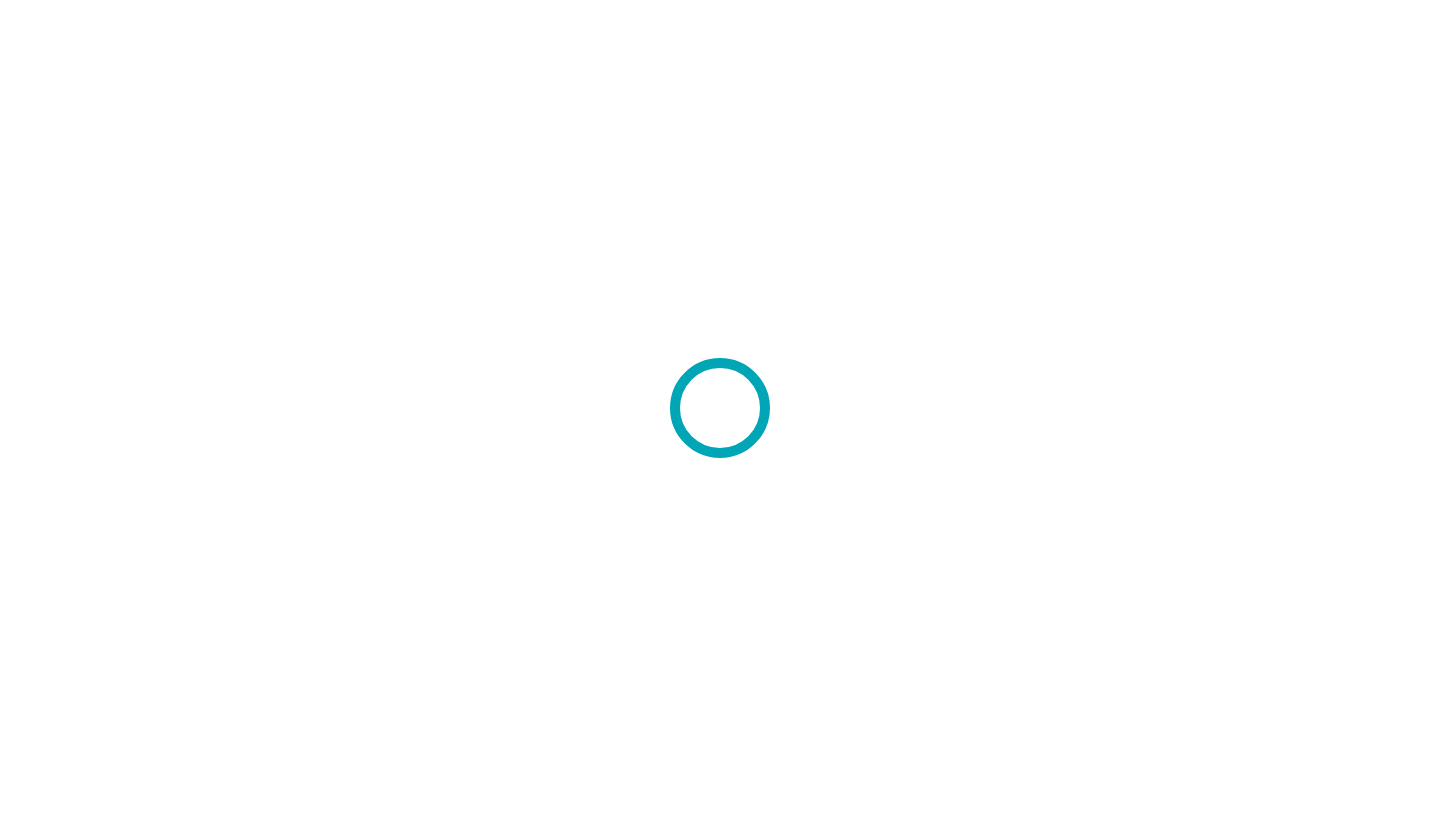 scroll, scrollTop: 0, scrollLeft: 0, axis: both 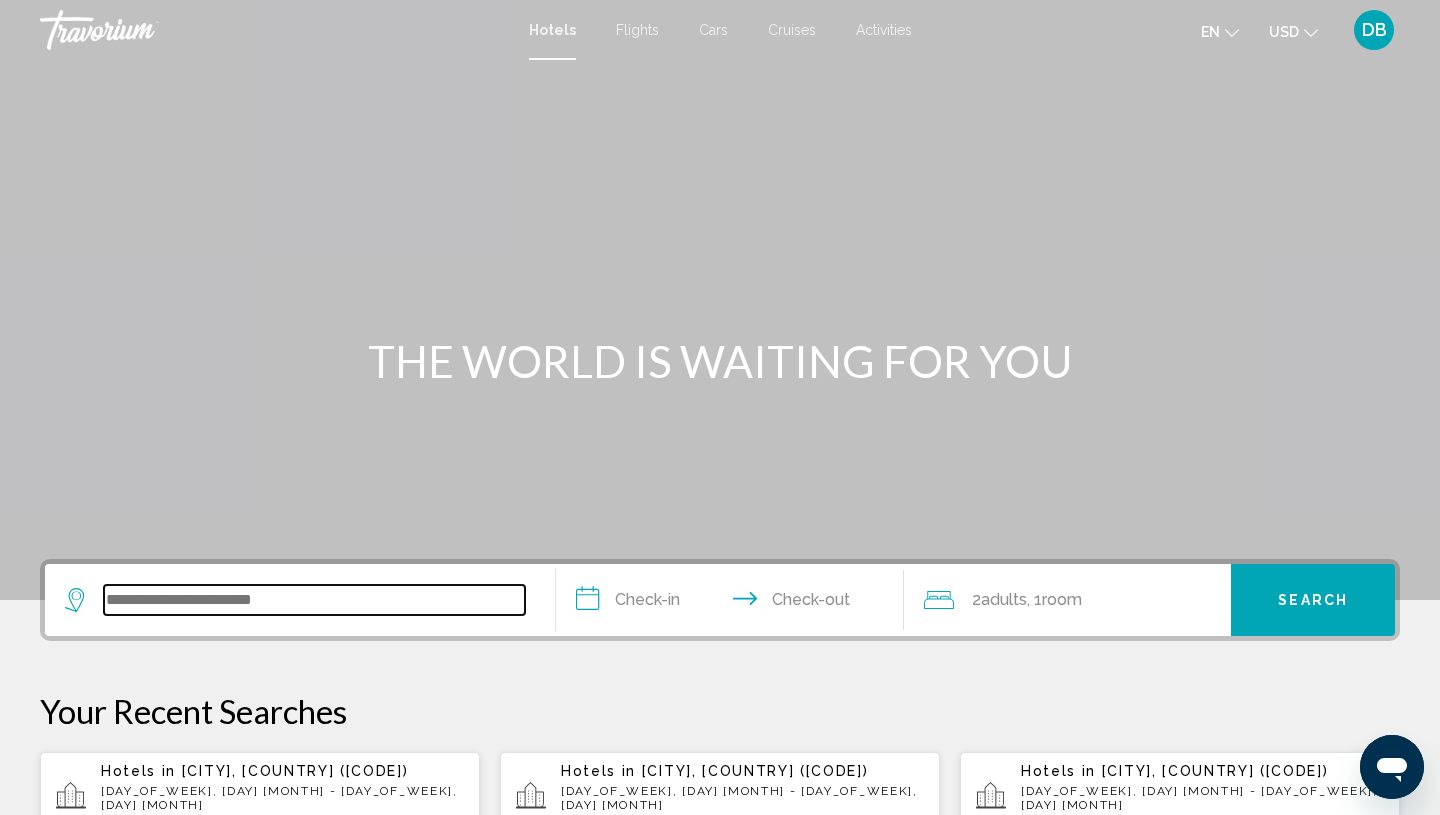 click at bounding box center [314, 600] 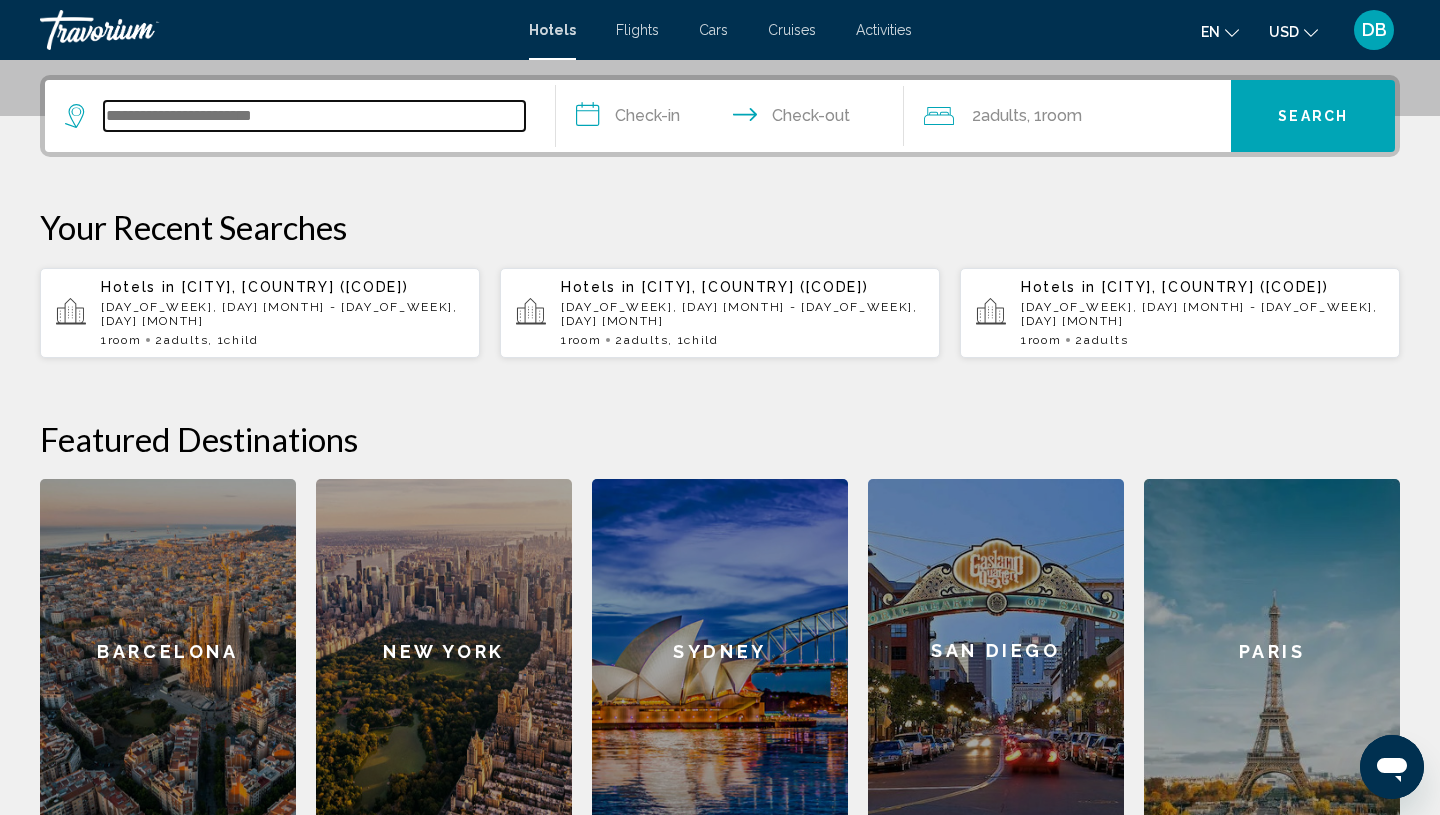 scroll, scrollTop: 494, scrollLeft: 0, axis: vertical 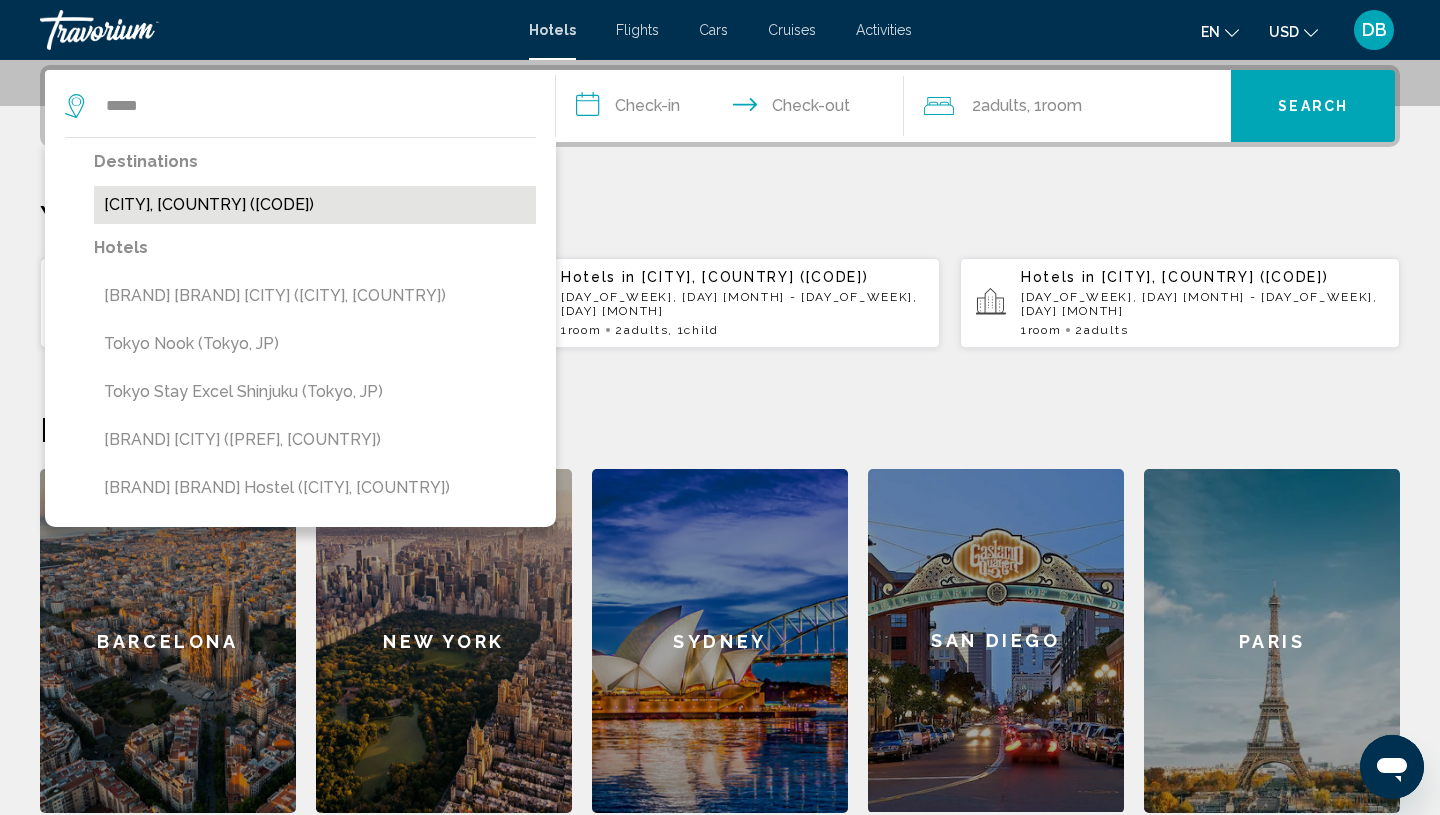 click on "[CITY], [COUNTRY] ([CODE])" at bounding box center (315, 205) 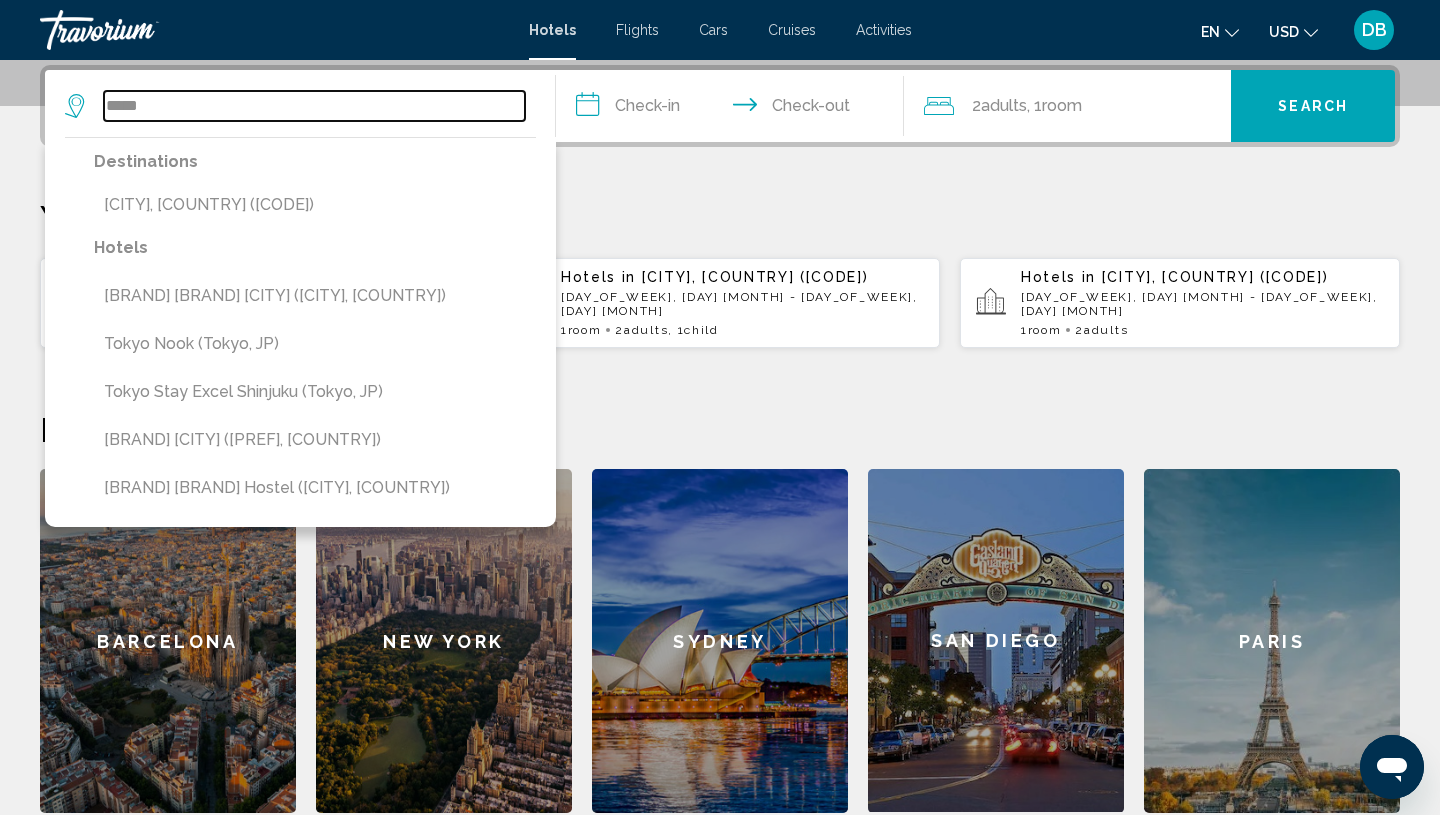 type on "**********" 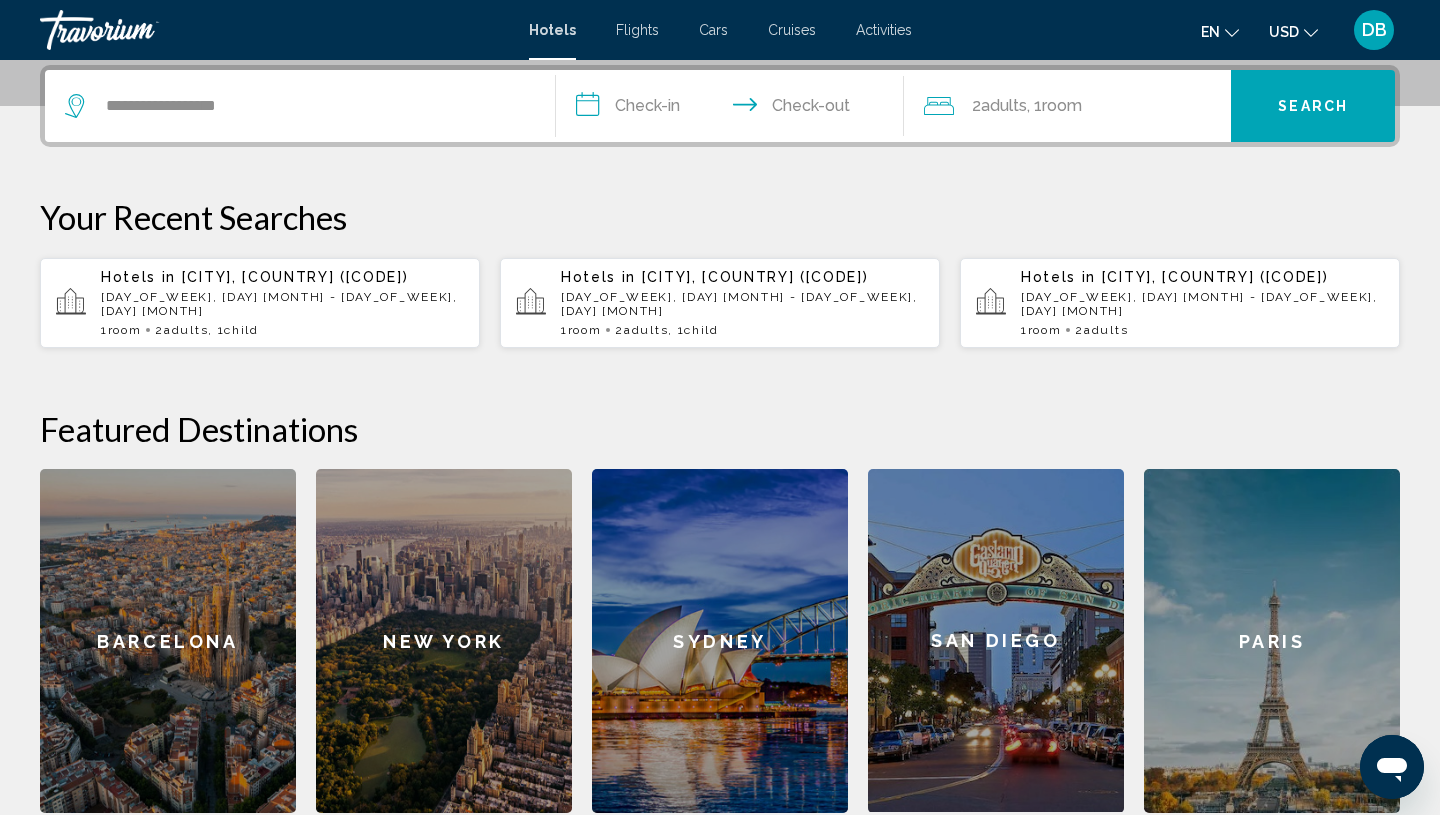 click on "**********" at bounding box center (734, 109) 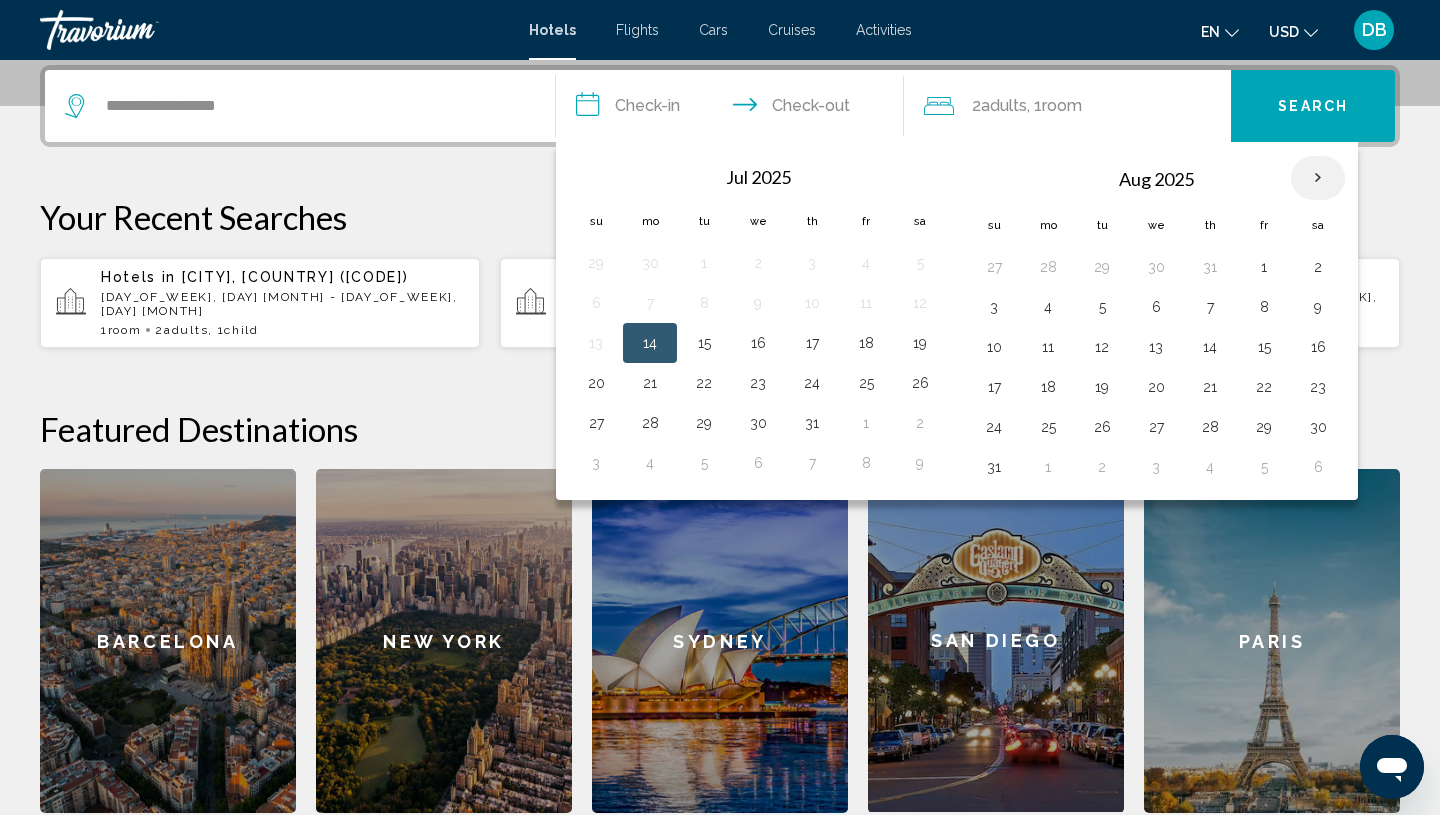click at bounding box center (1318, 178) 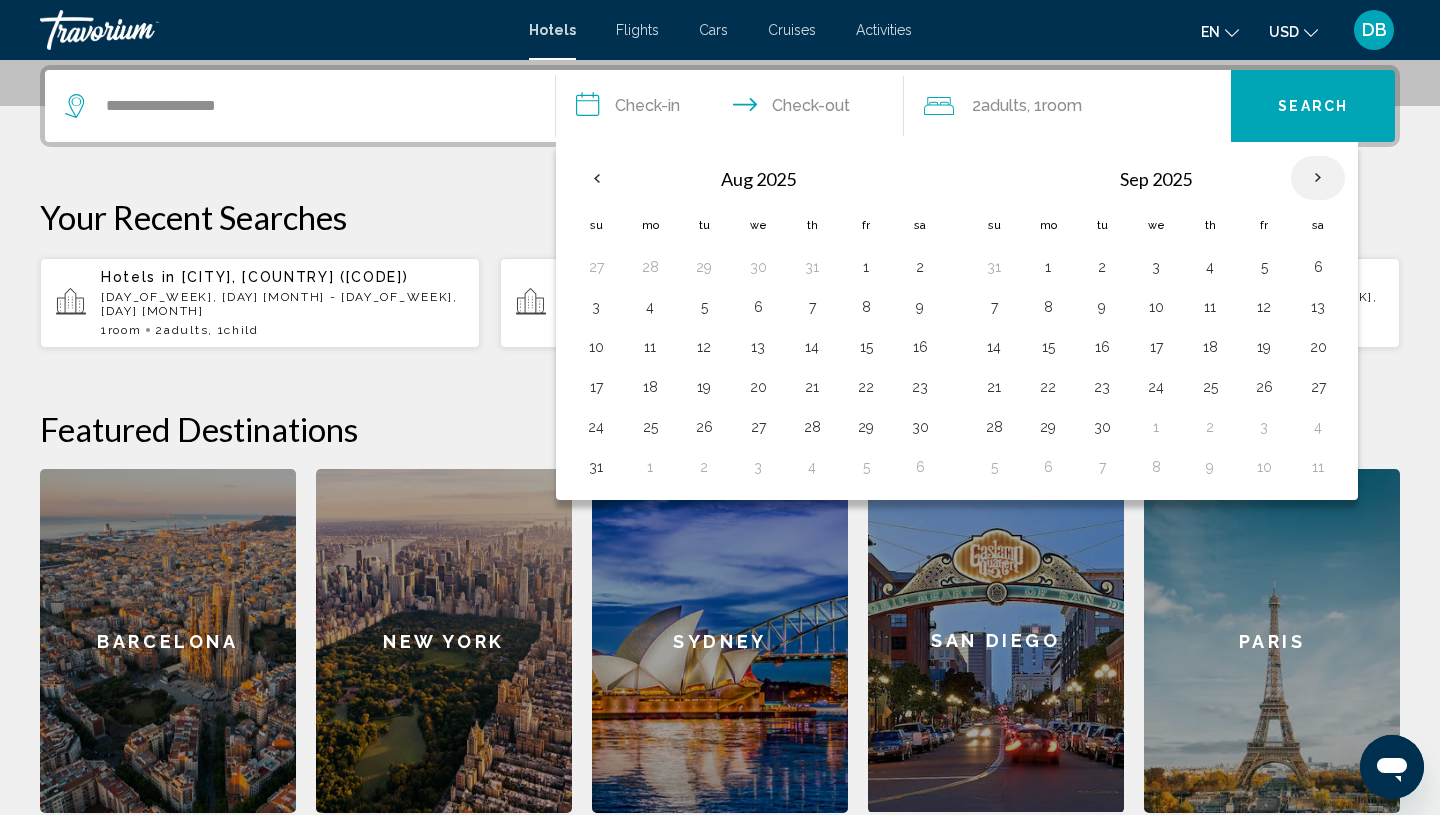 click at bounding box center (1318, 178) 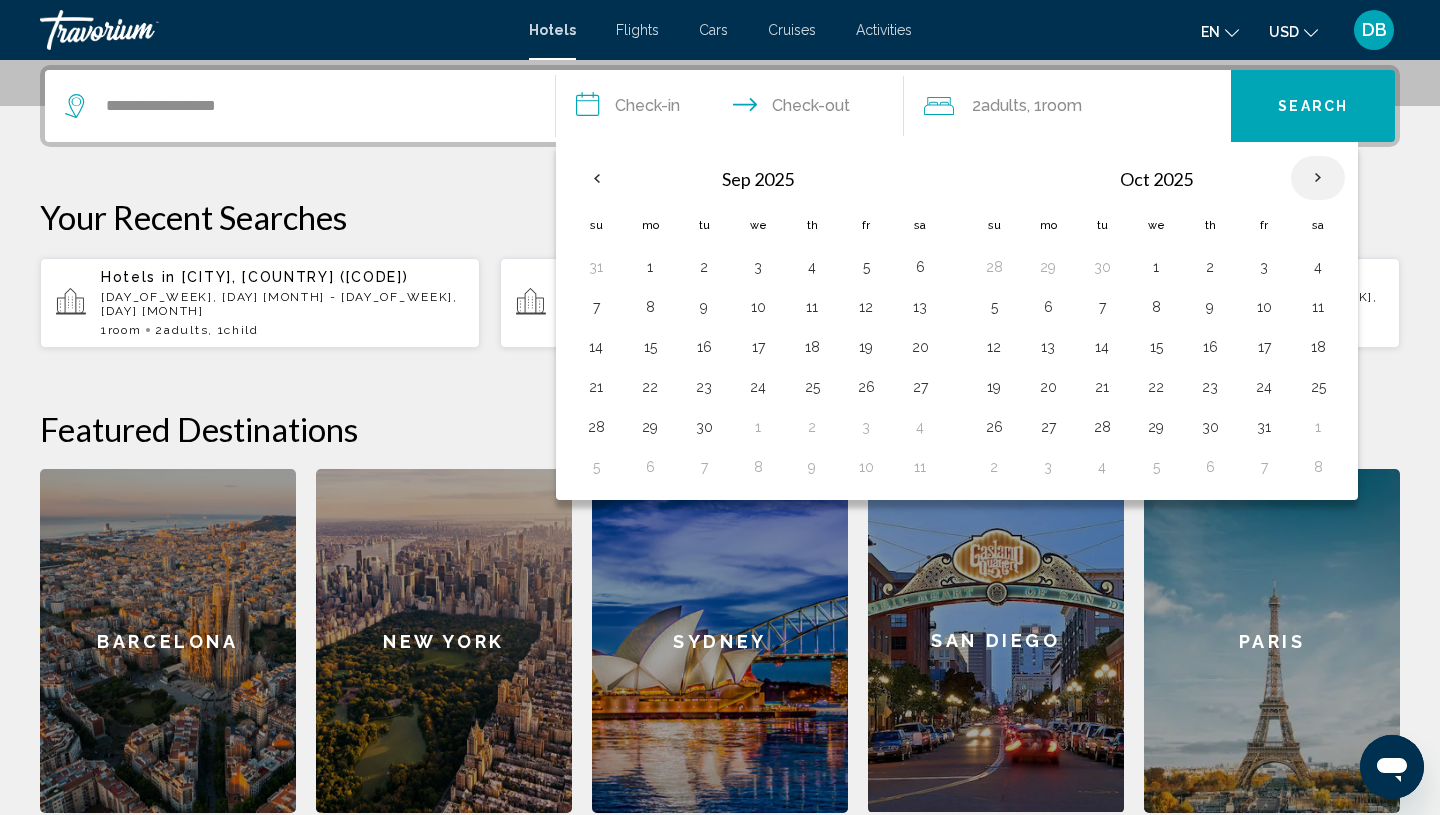 click at bounding box center (1318, 178) 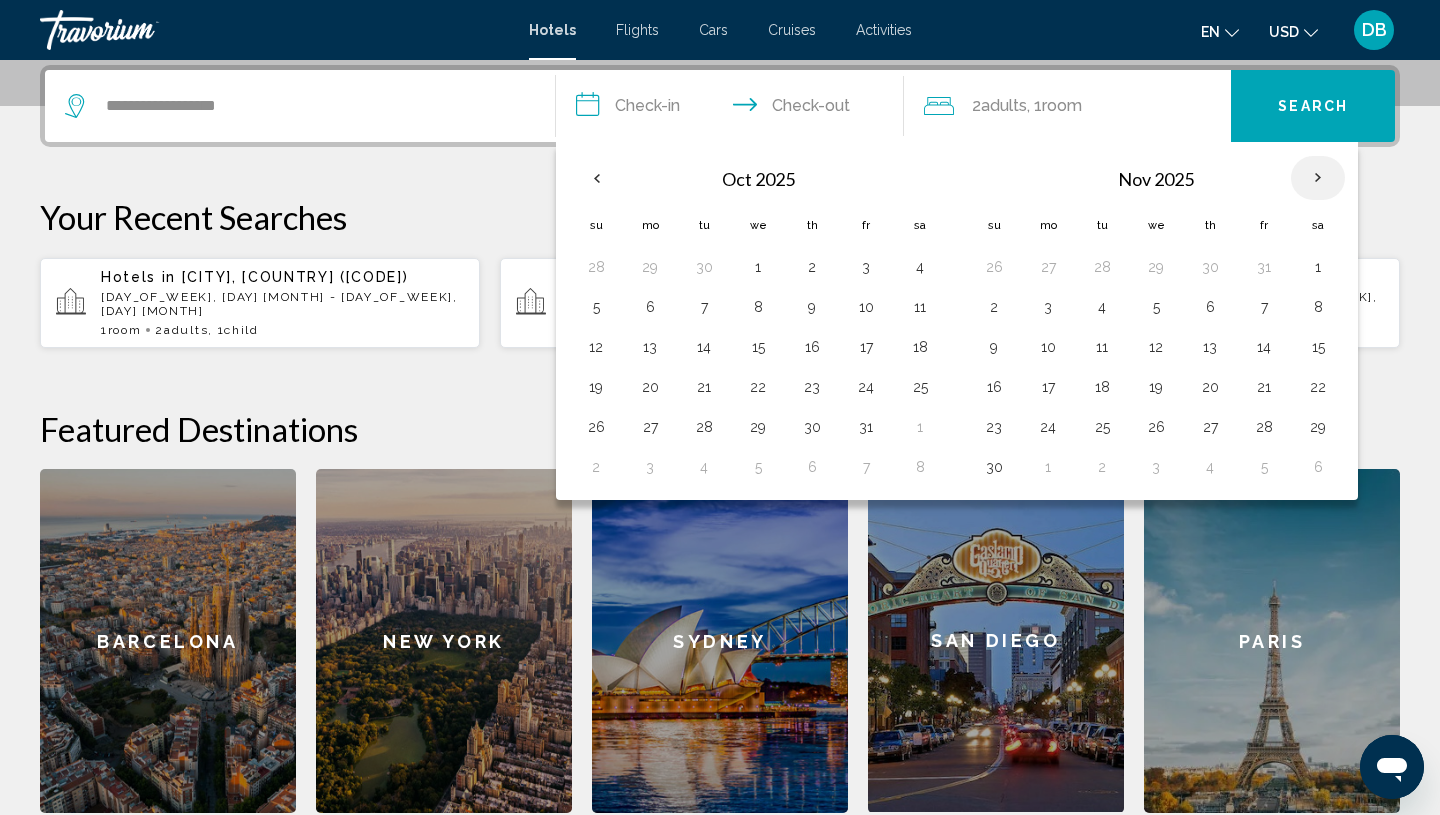 click at bounding box center [1318, 178] 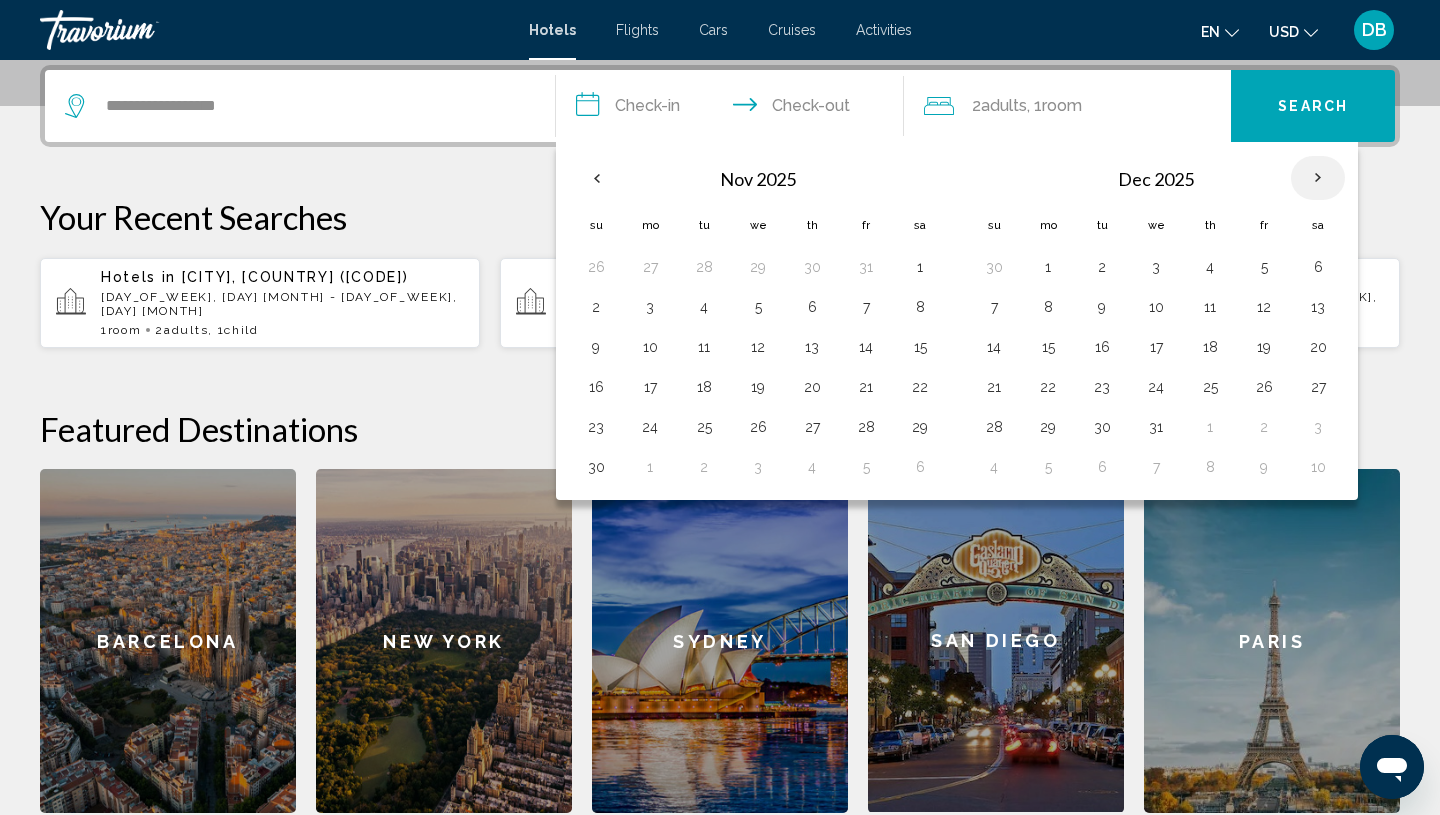 click at bounding box center [1318, 178] 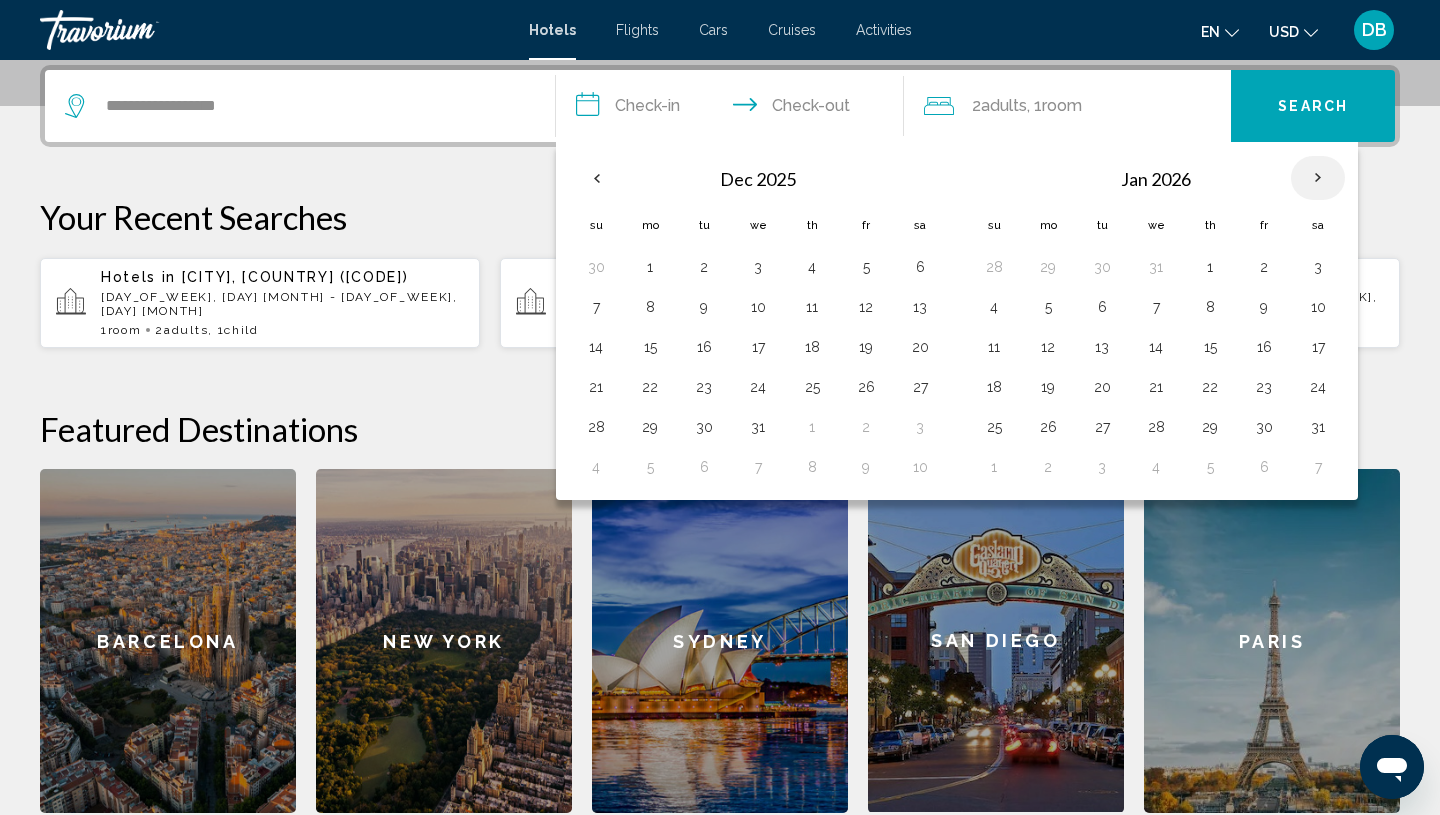 click at bounding box center [1318, 178] 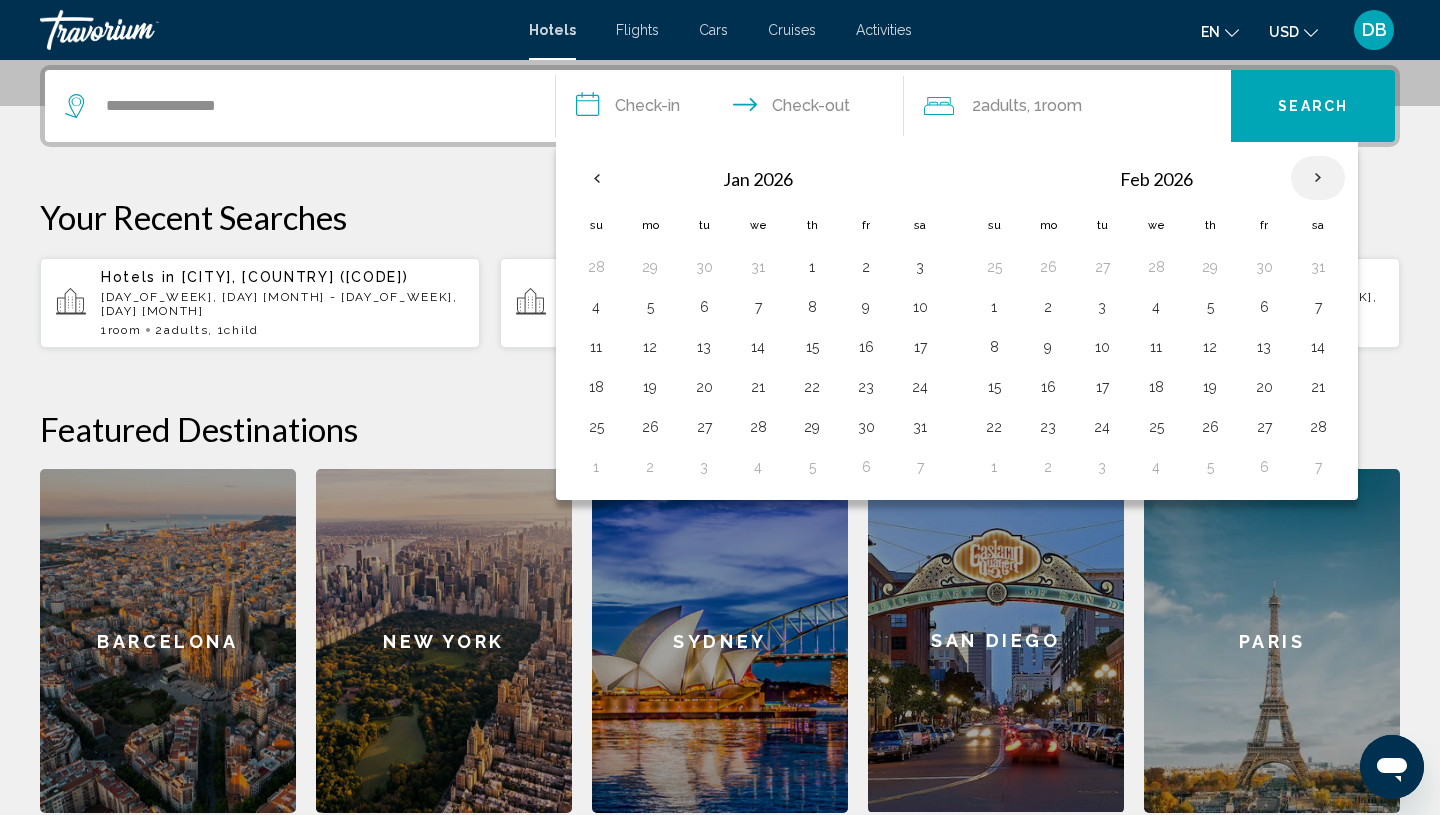 click at bounding box center (1318, 178) 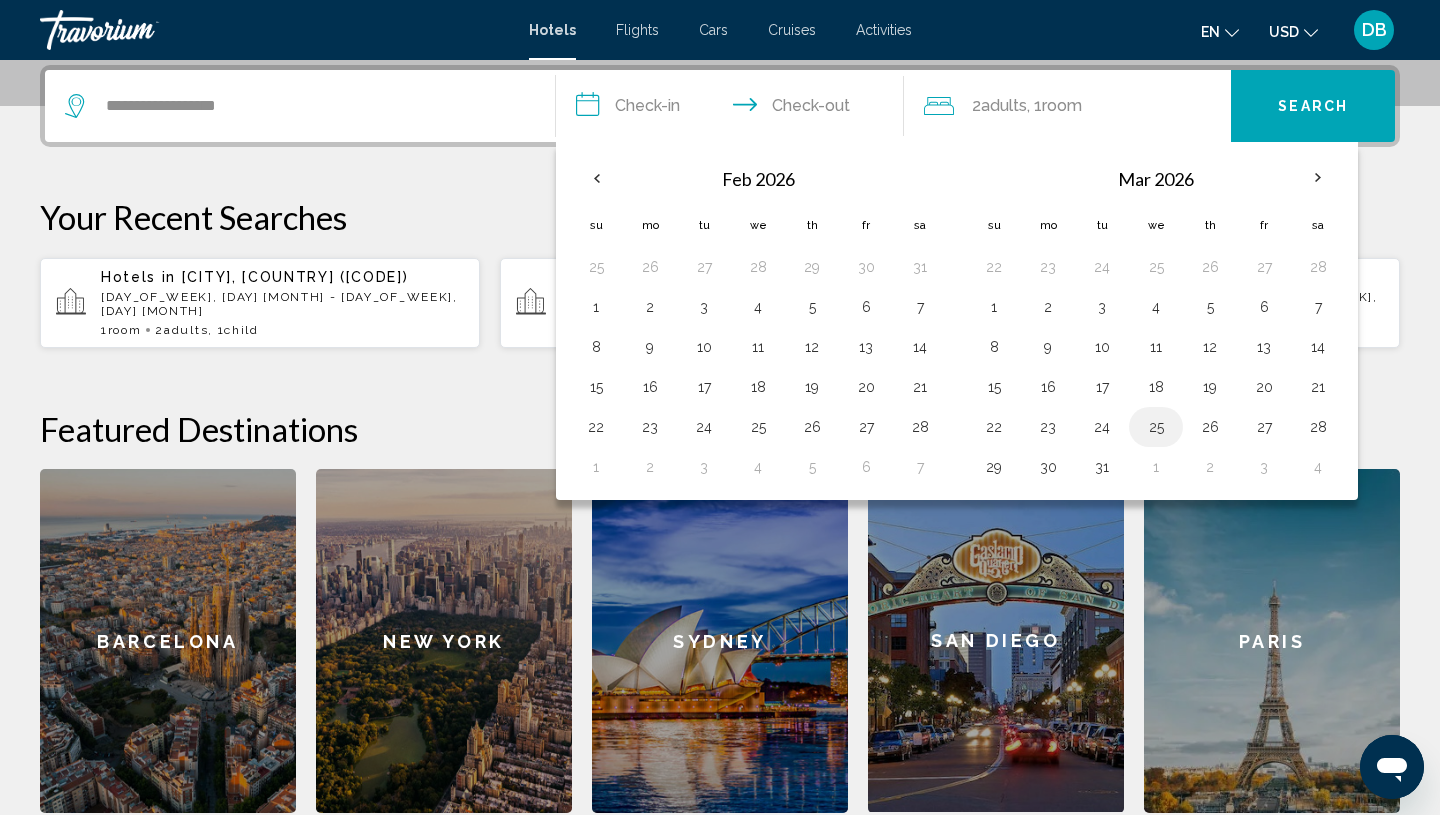 click on "25" at bounding box center (1156, 427) 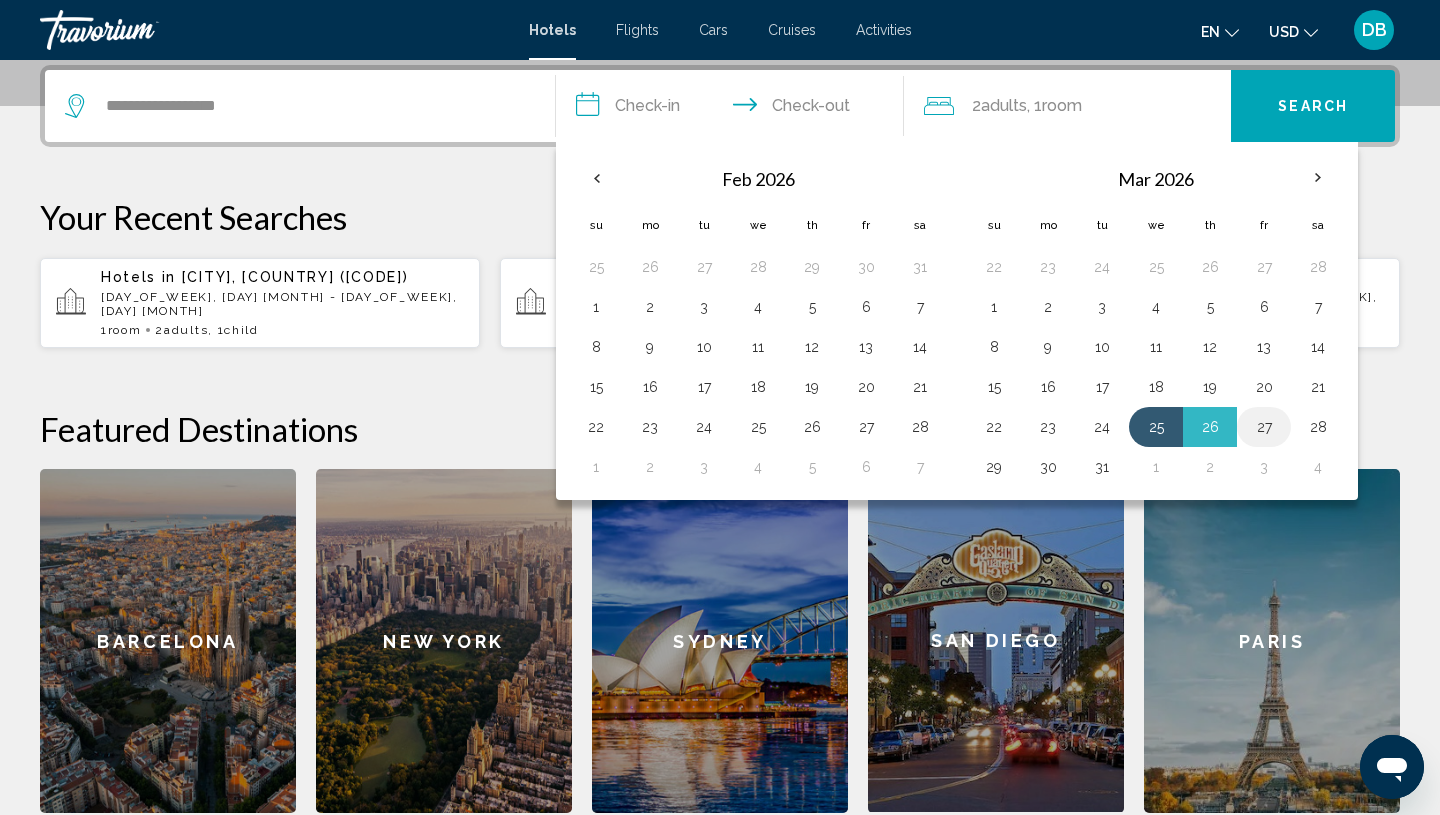 click on "27" at bounding box center (1264, 427) 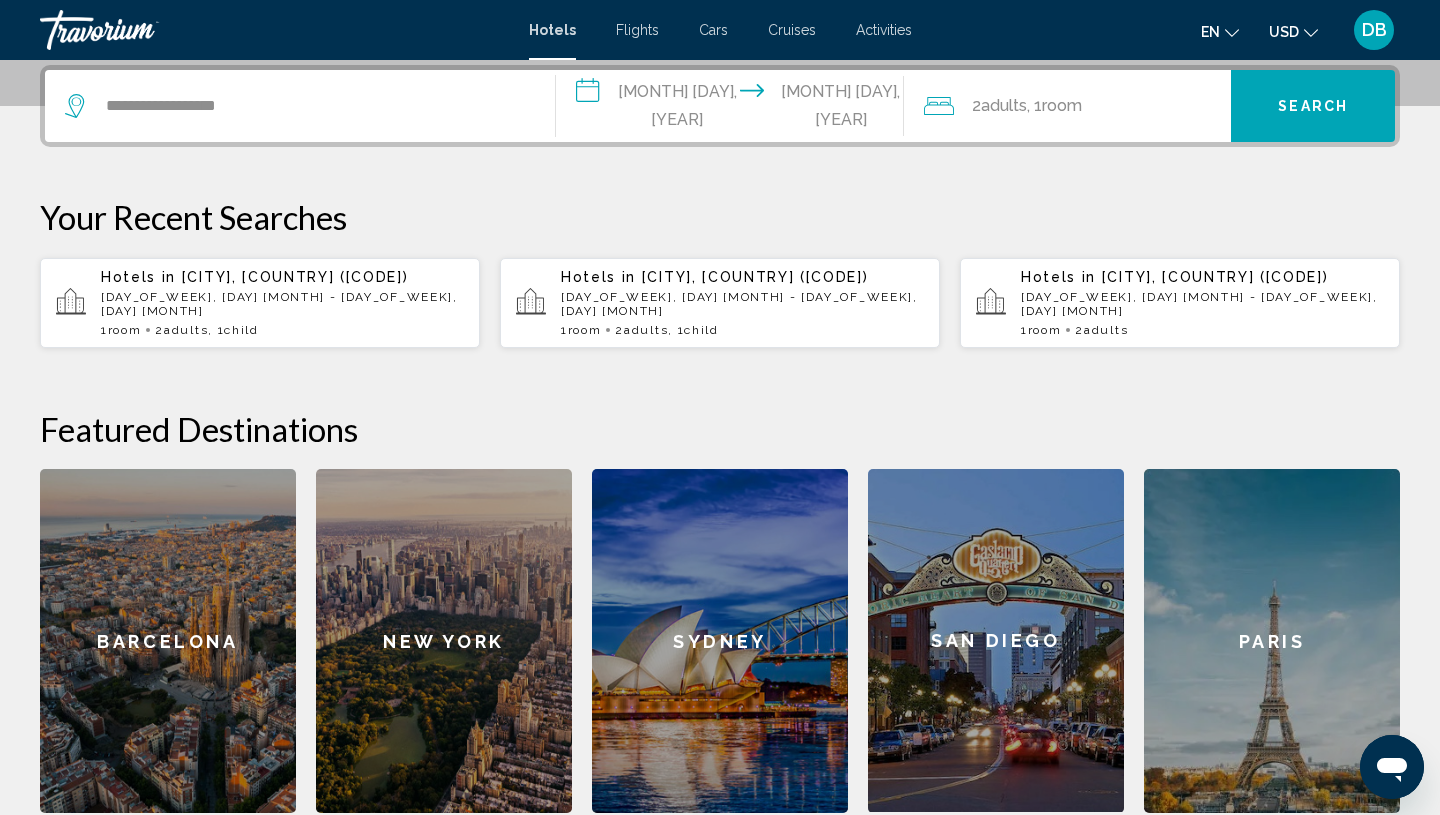 click on ", 1  Room rooms" 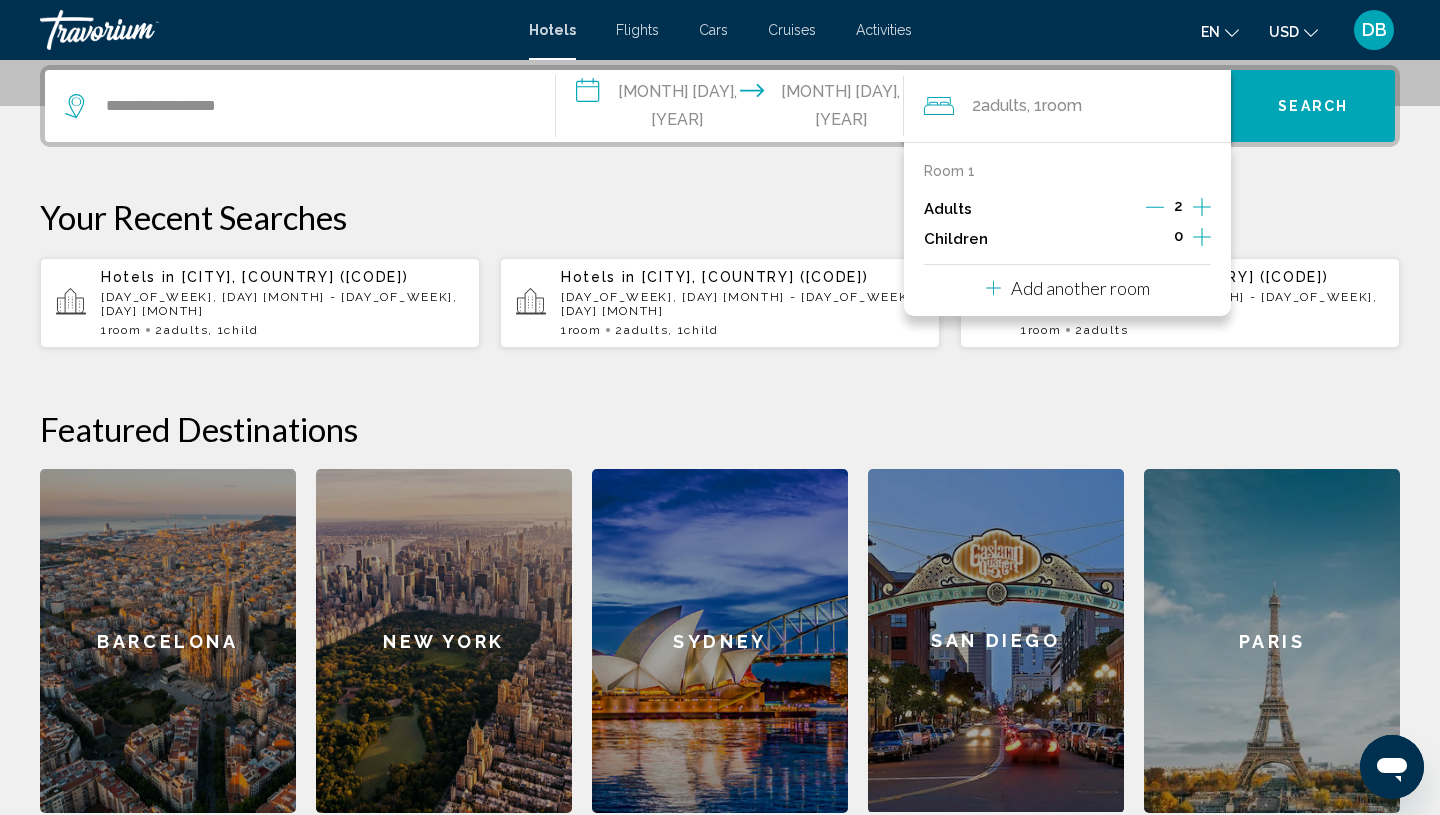 click 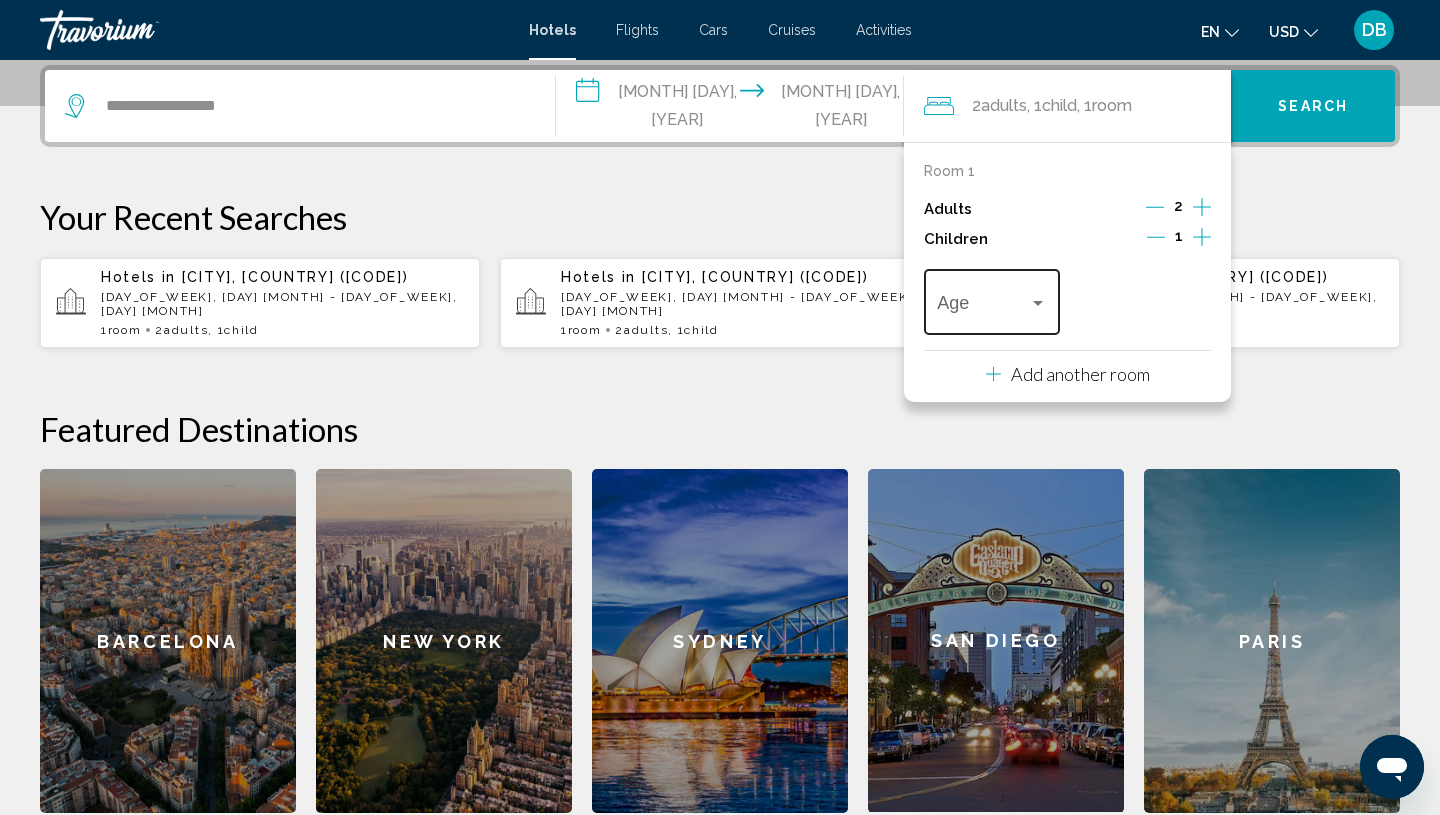 click at bounding box center [1038, 303] 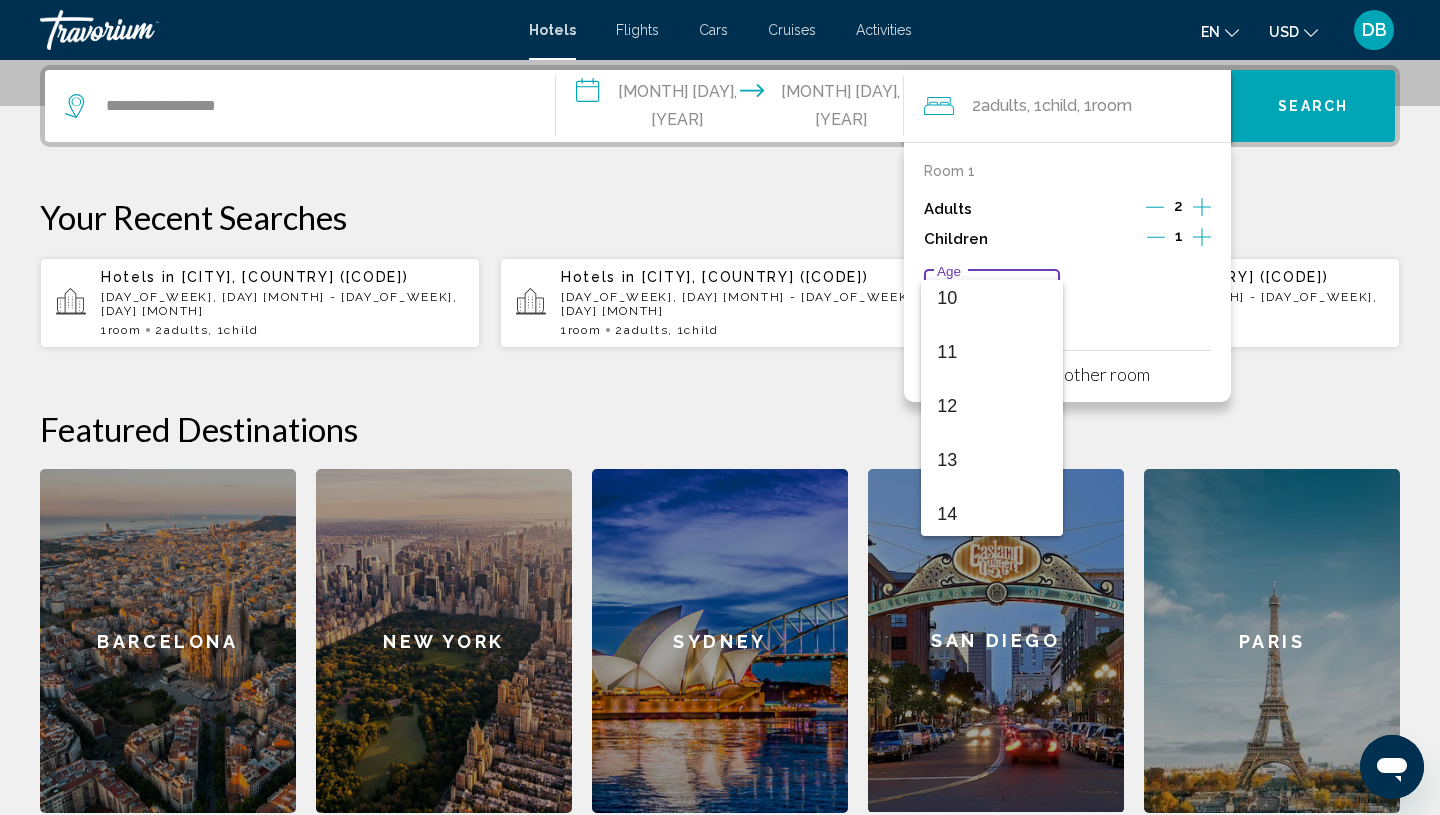 scroll, scrollTop: 554, scrollLeft: 0, axis: vertical 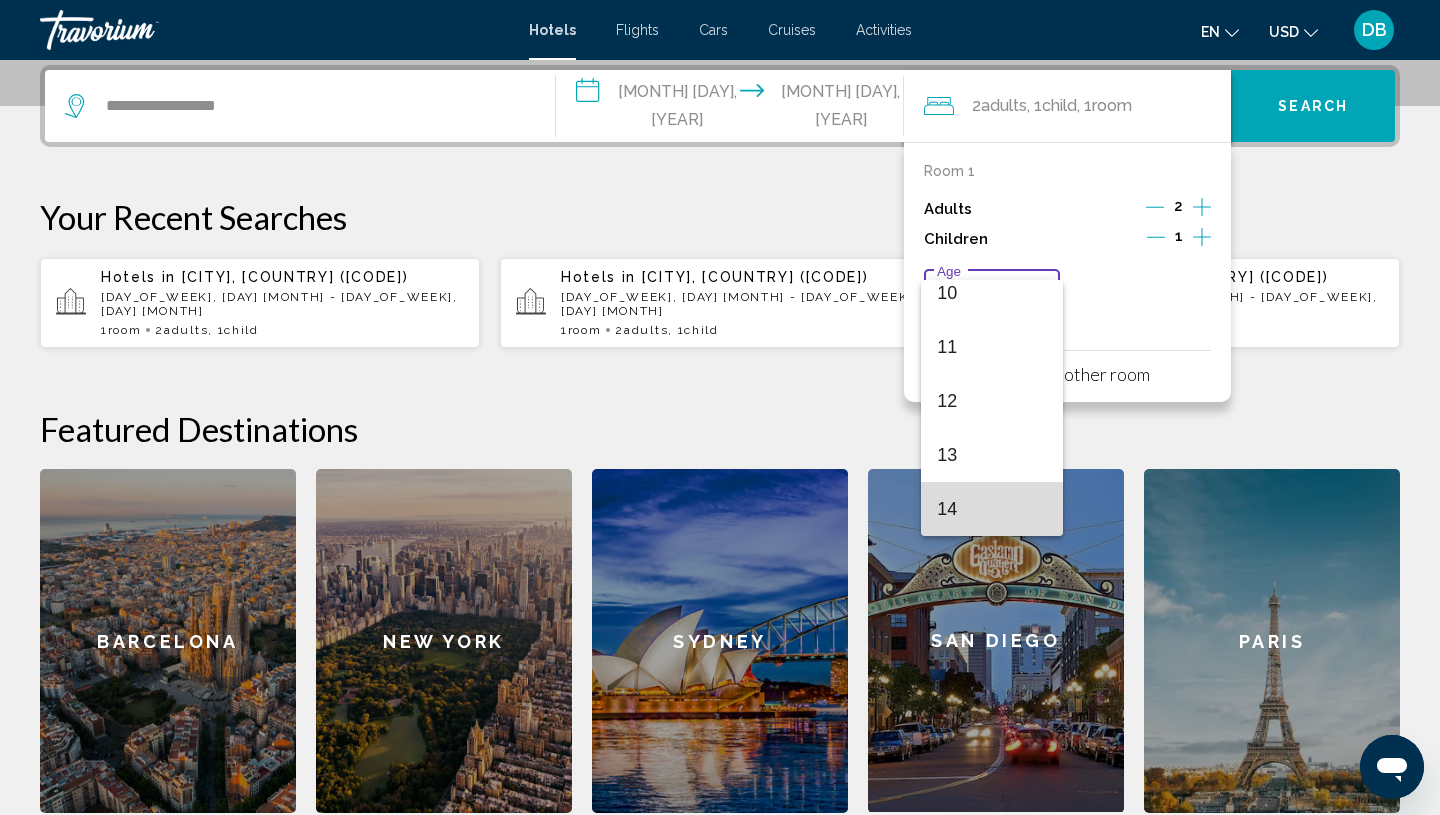 click on "14" at bounding box center (991, 509) 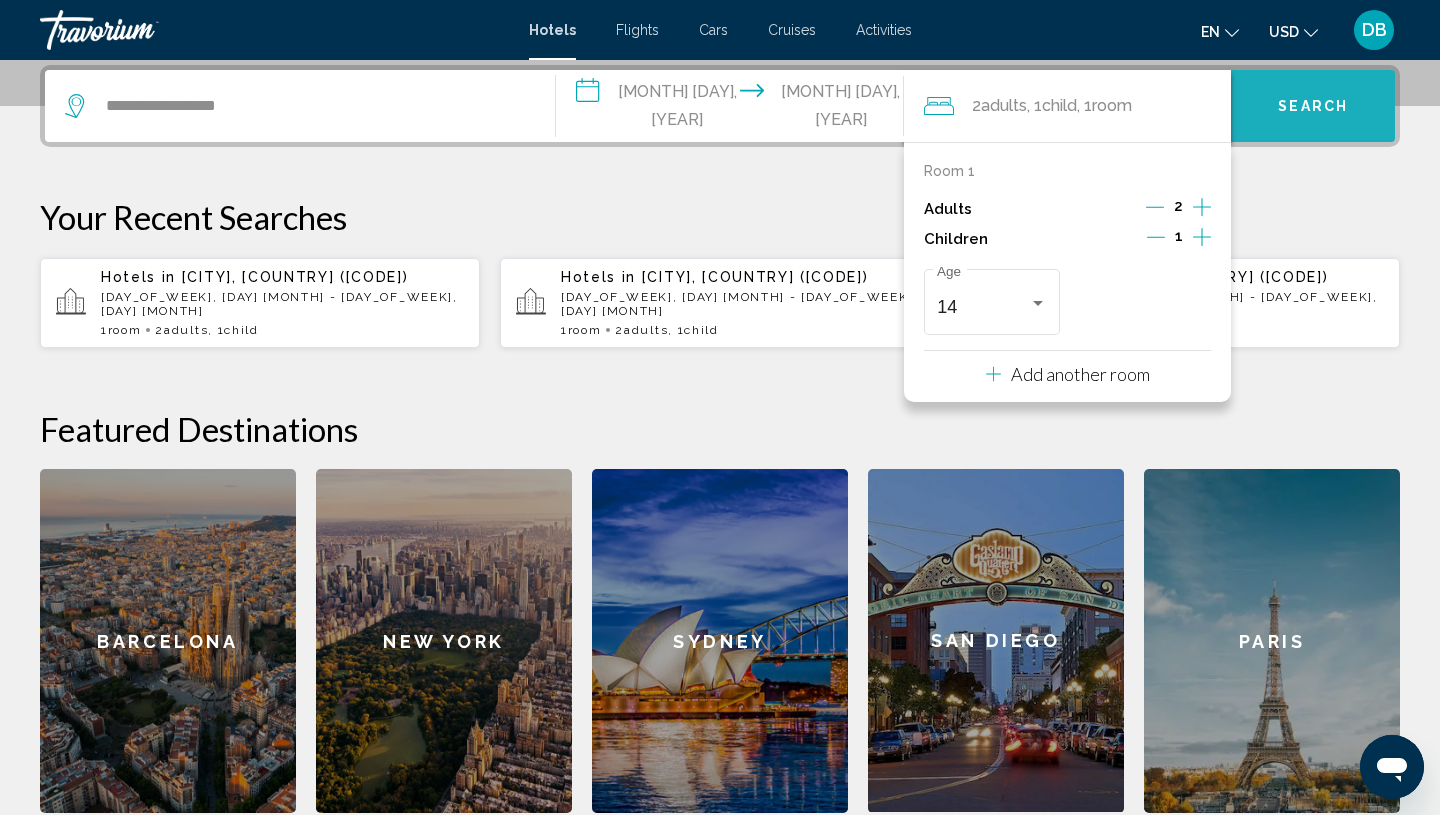 click on "Search" at bounding box center [1313, 107] 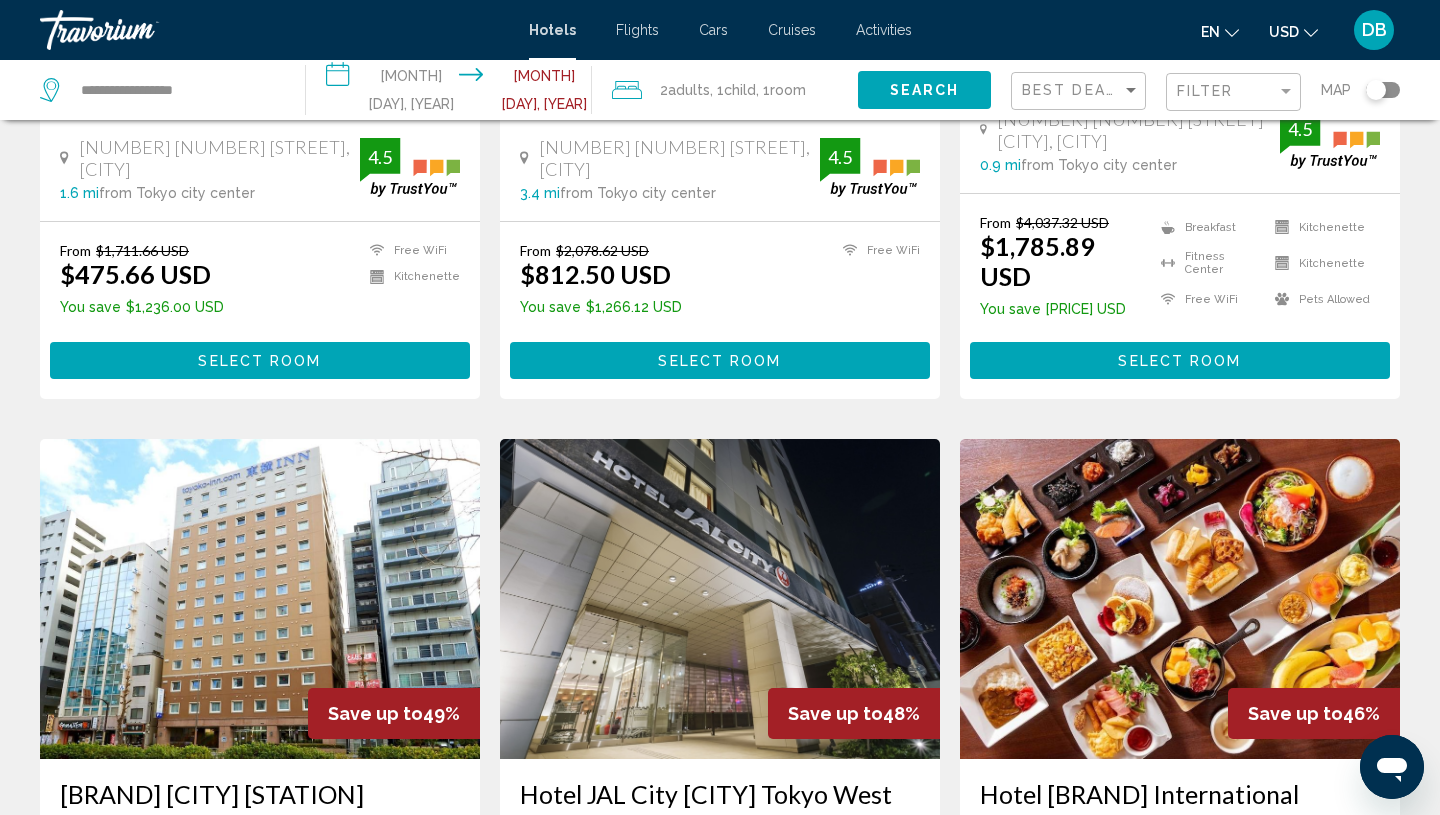scroll, scrollTop: 0, scrollLeft: 0, axis: both 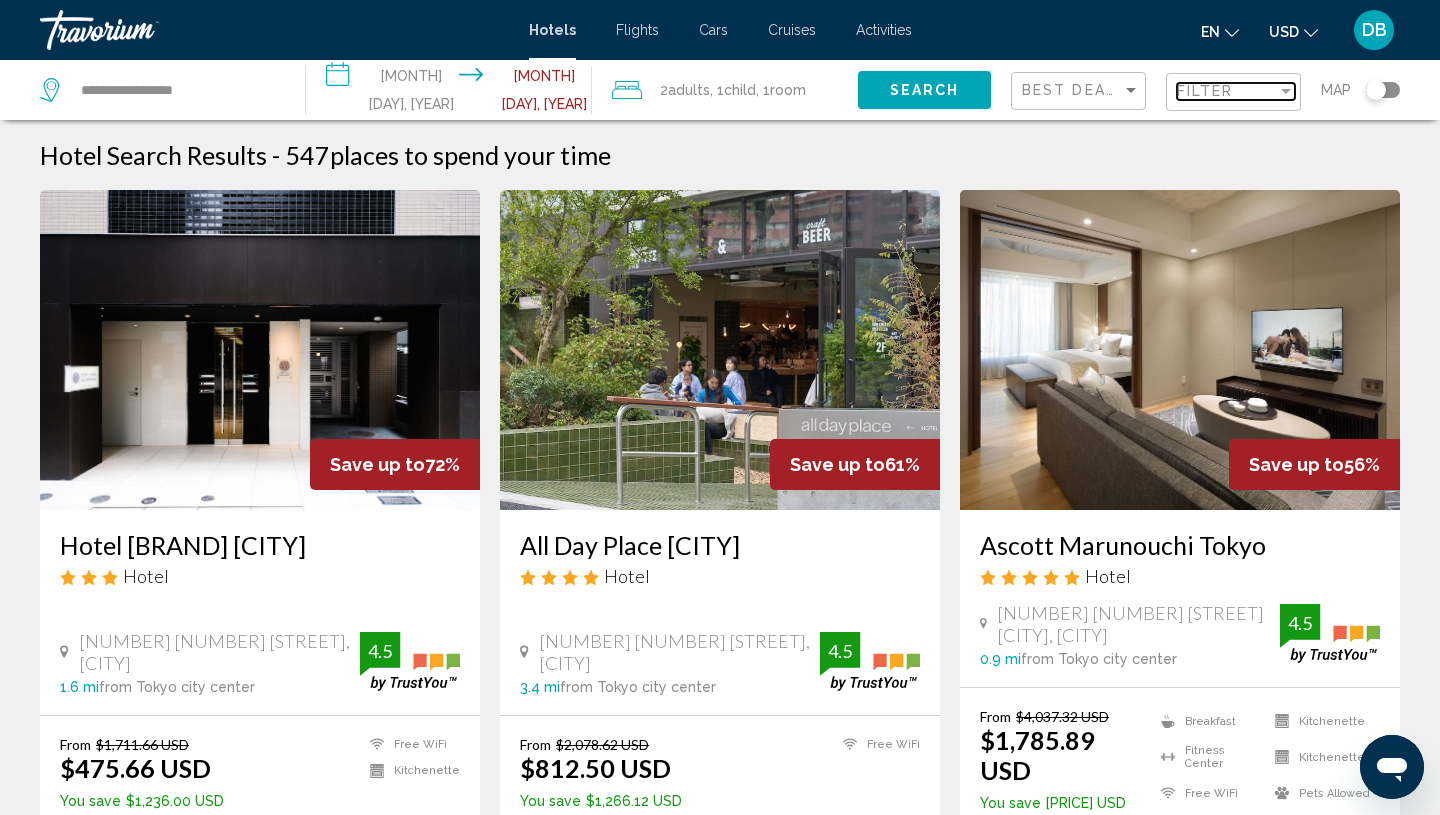 click at bounding box center [1286, 91] 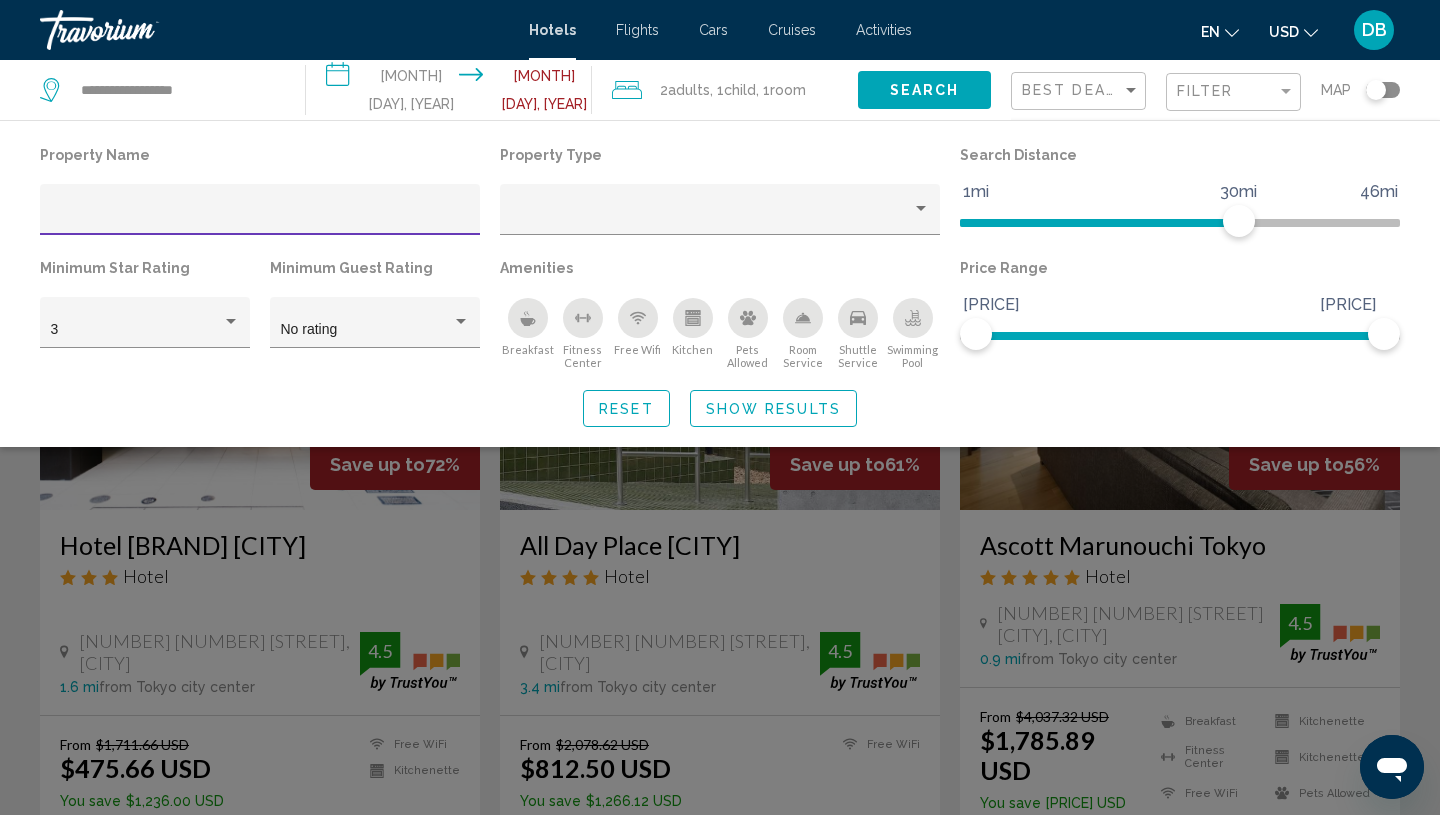 click at bounding box center (260, 217) 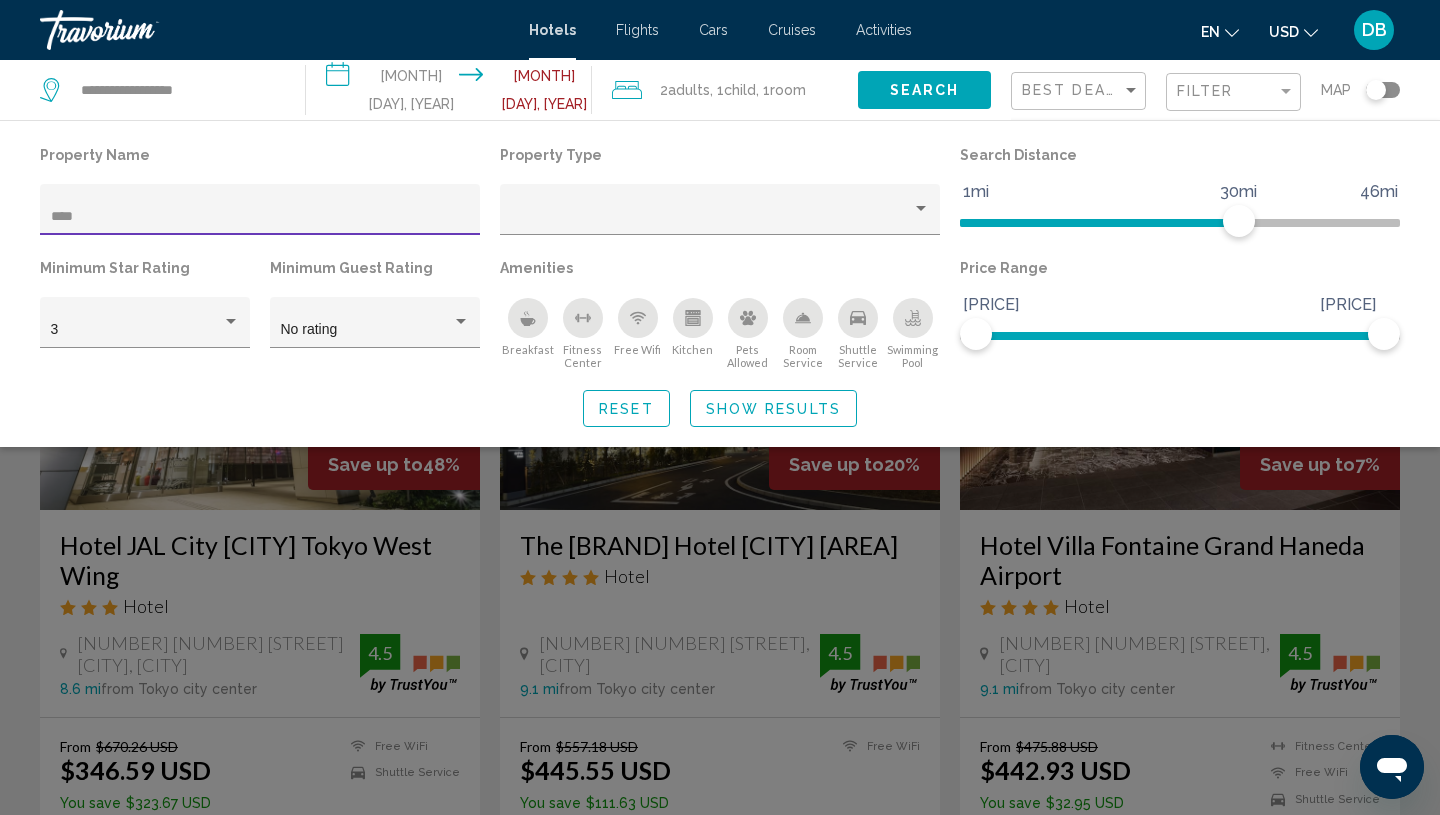 type on "****" 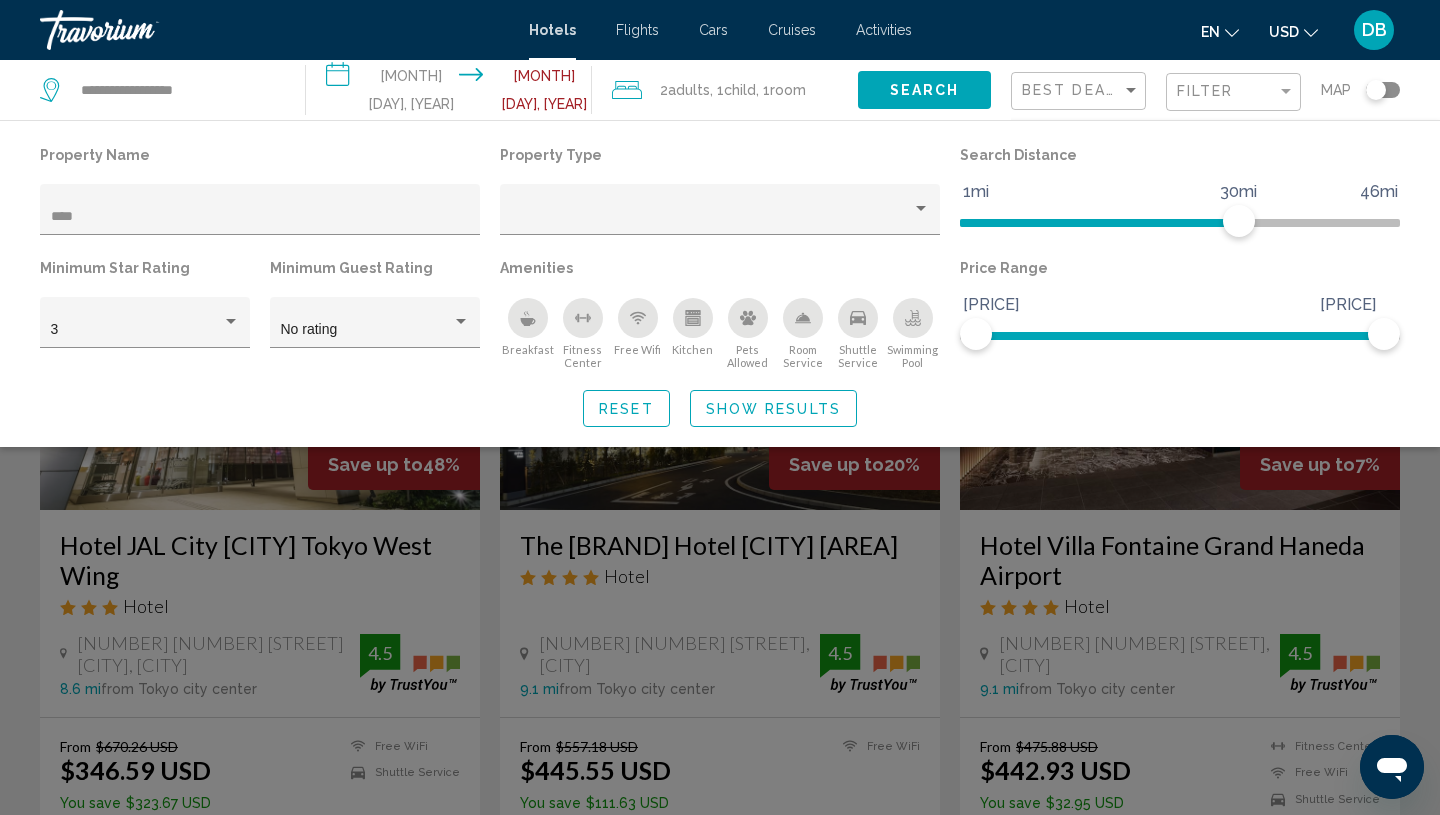 click 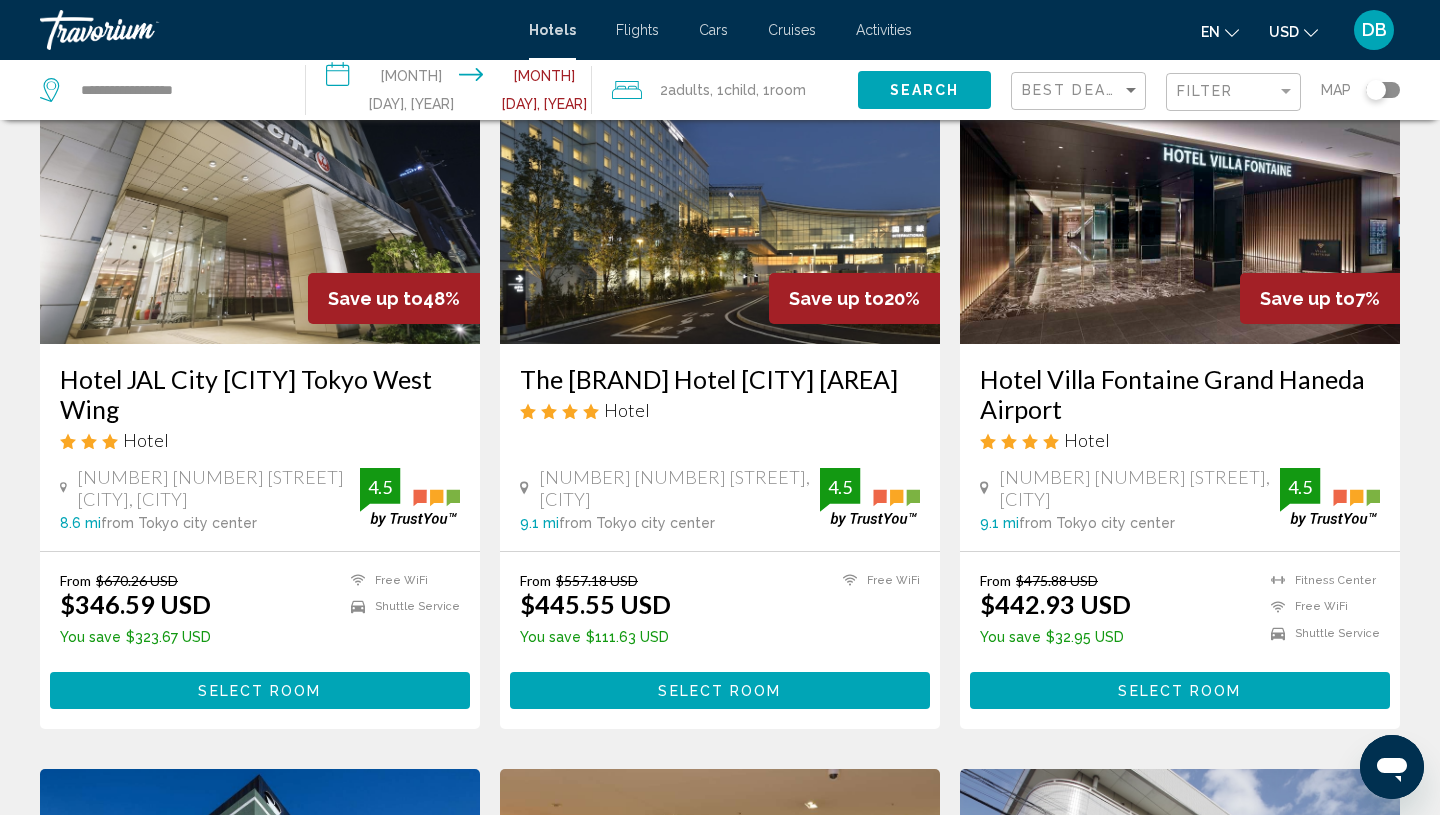 scroll, scrollTop: 165, scrollLeft: 0, axis: vertical 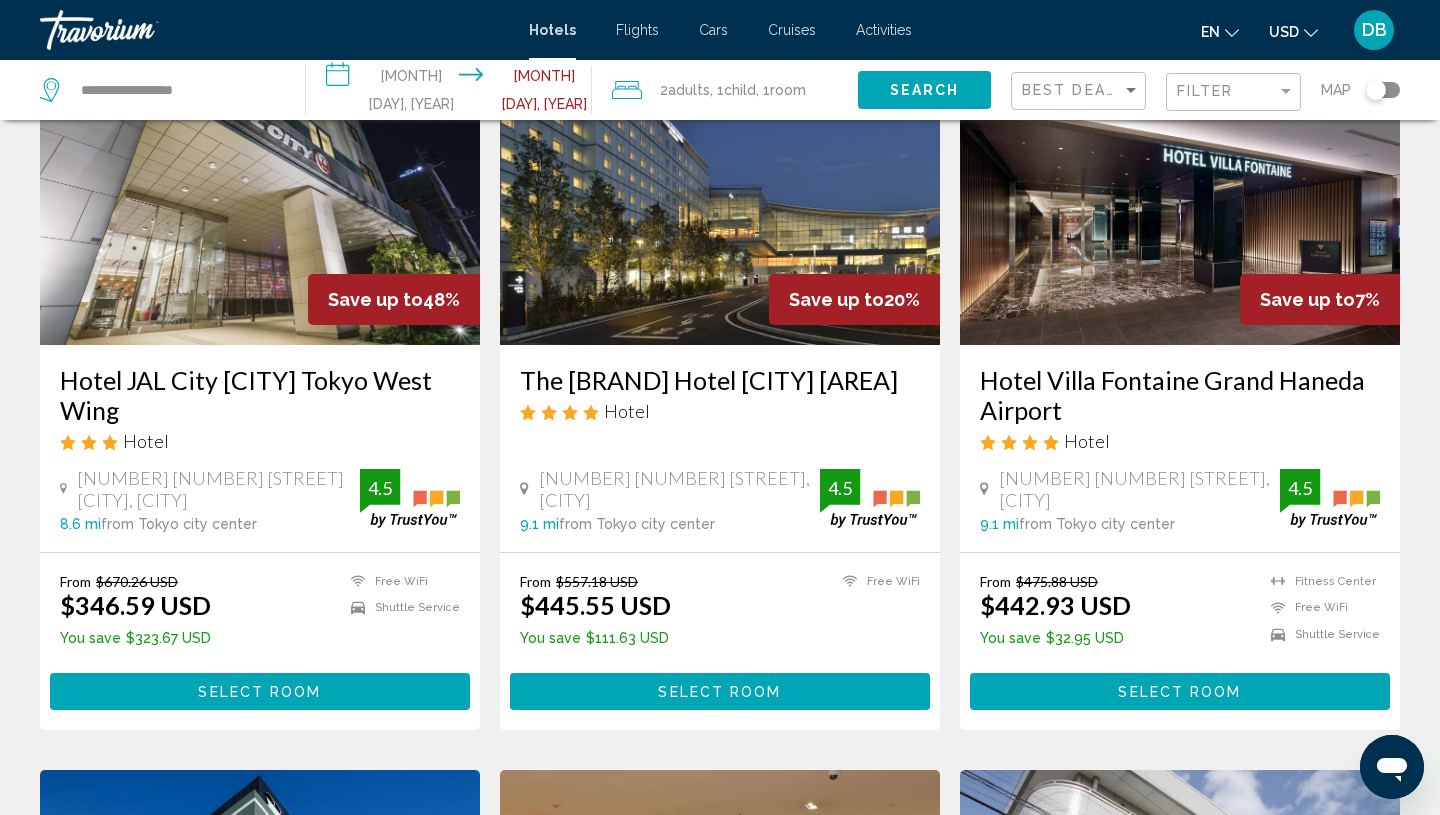 click on "Select Room" at bounding box center (1180, 691) 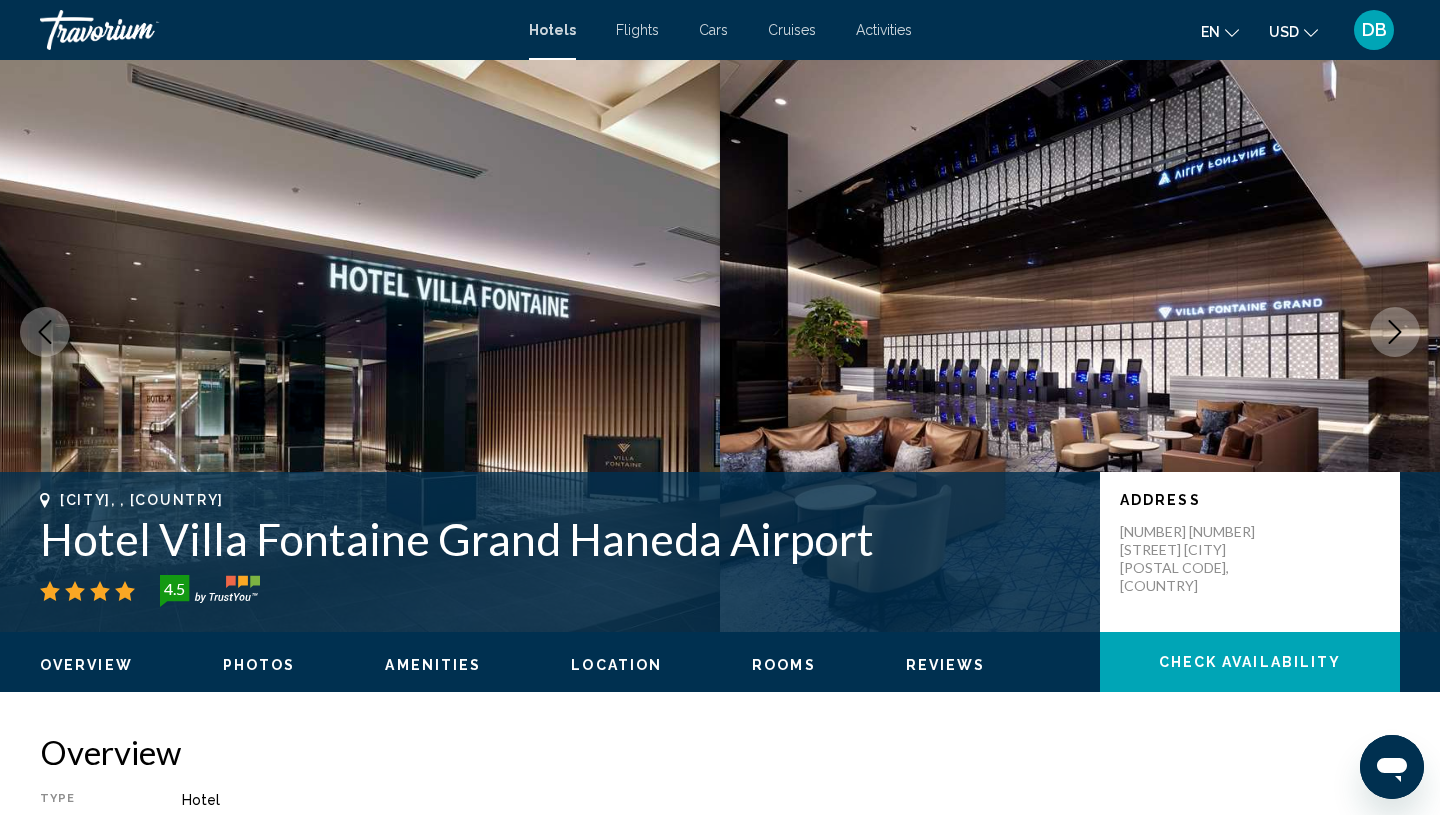 scroll, scrollTop: 26, scrollLeft: 0, axis: vertical 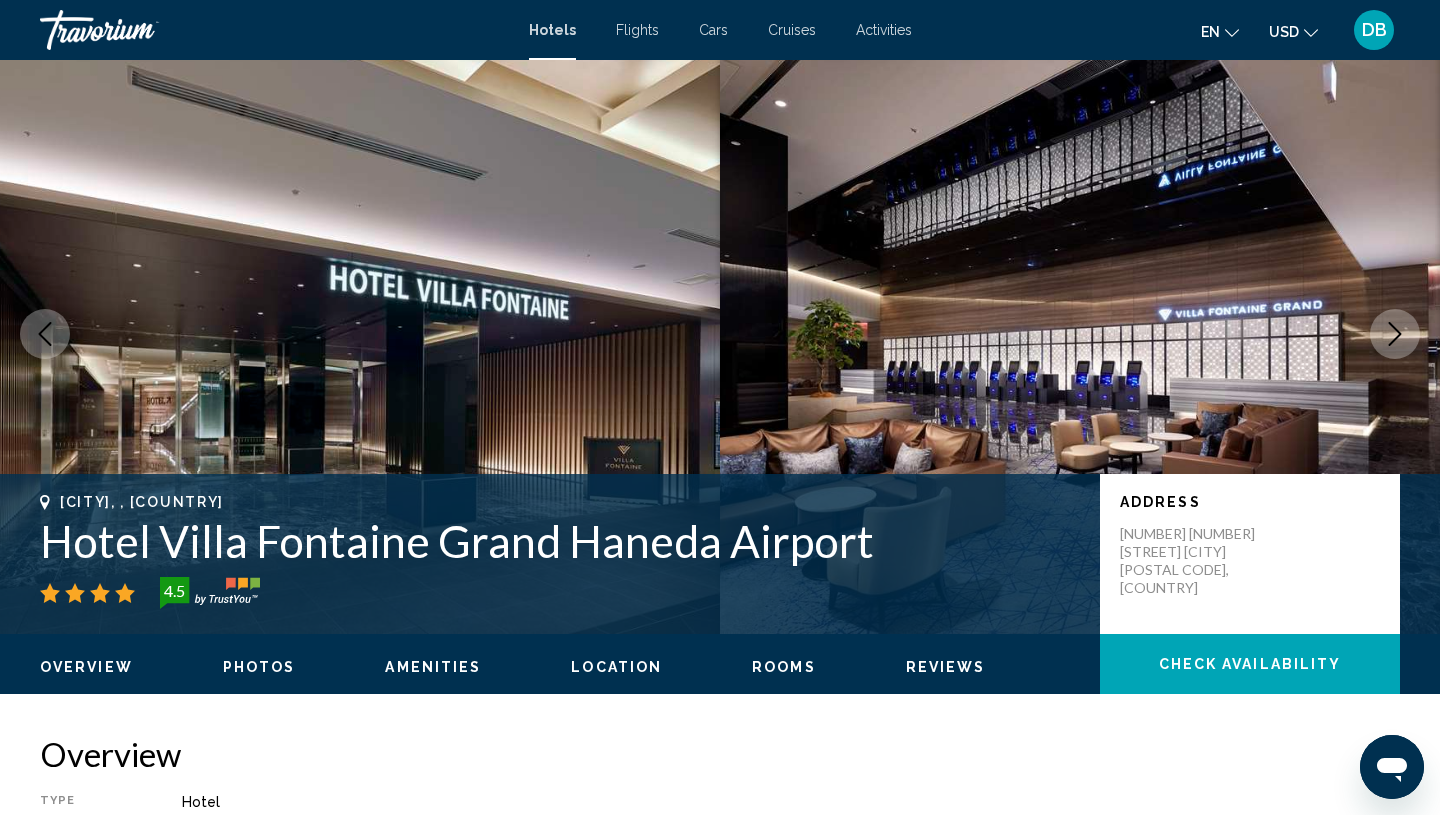 click at bounding box center (1395, 334) 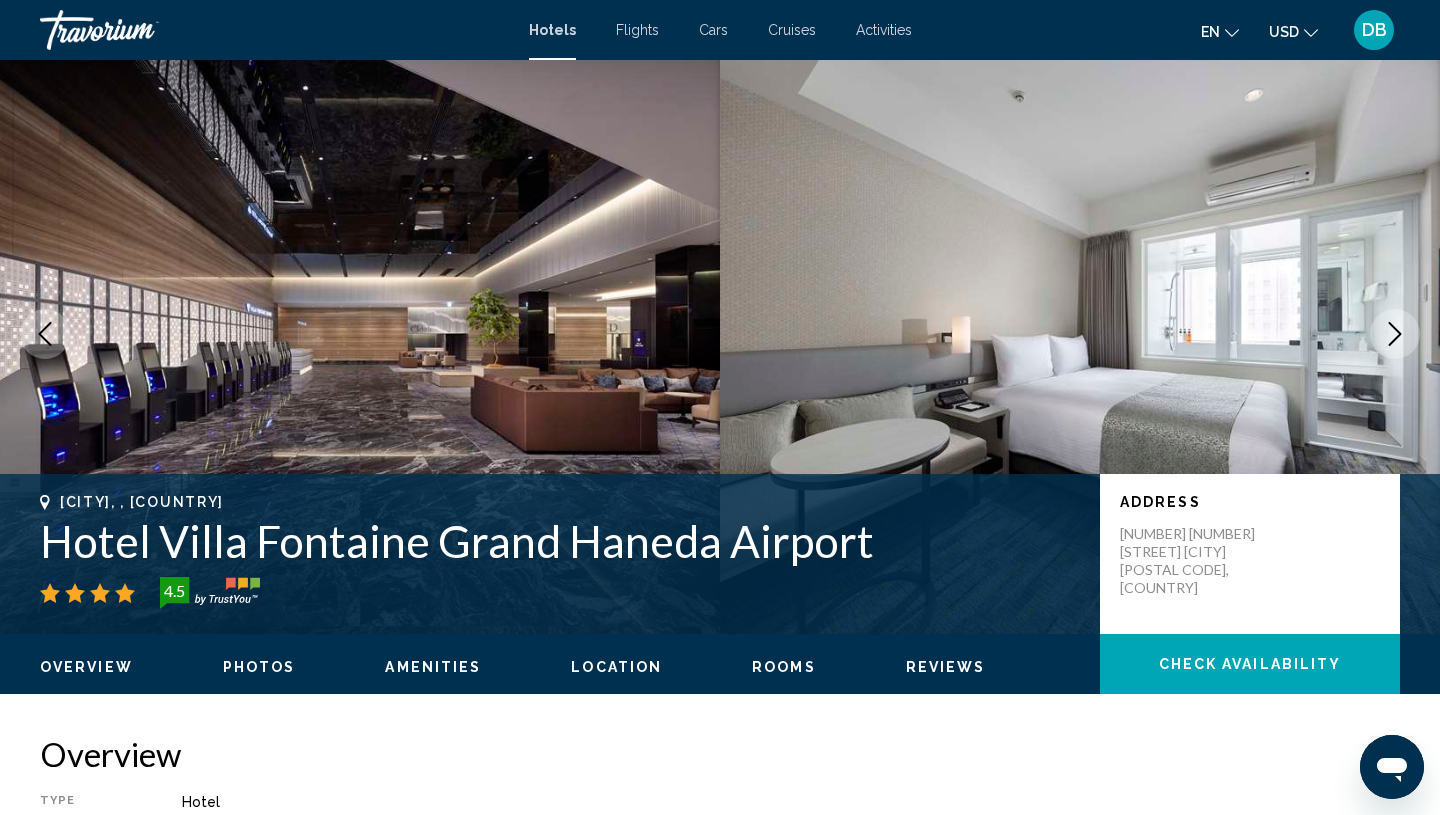 click at bounding box center [1080, 334] 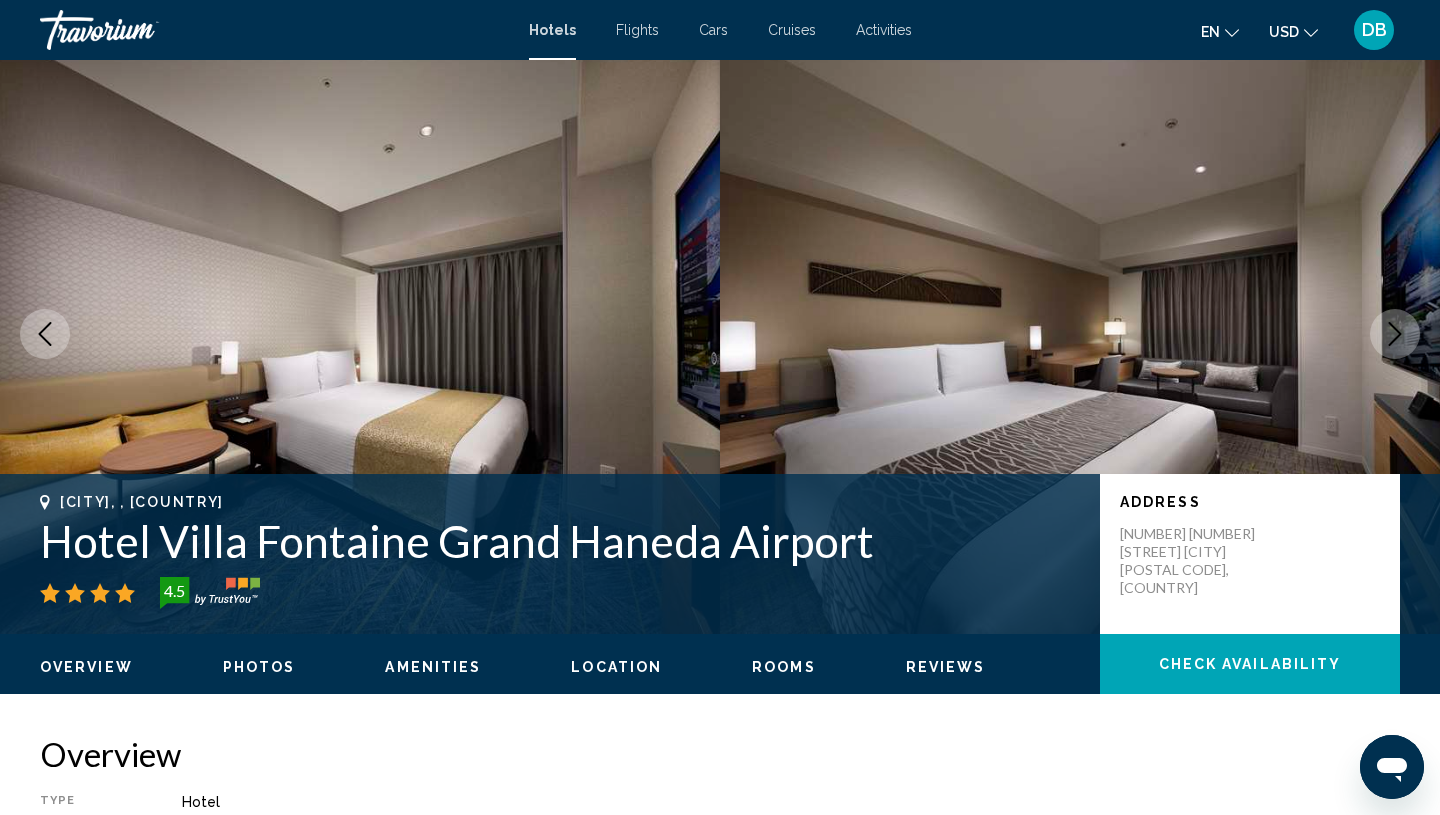 click 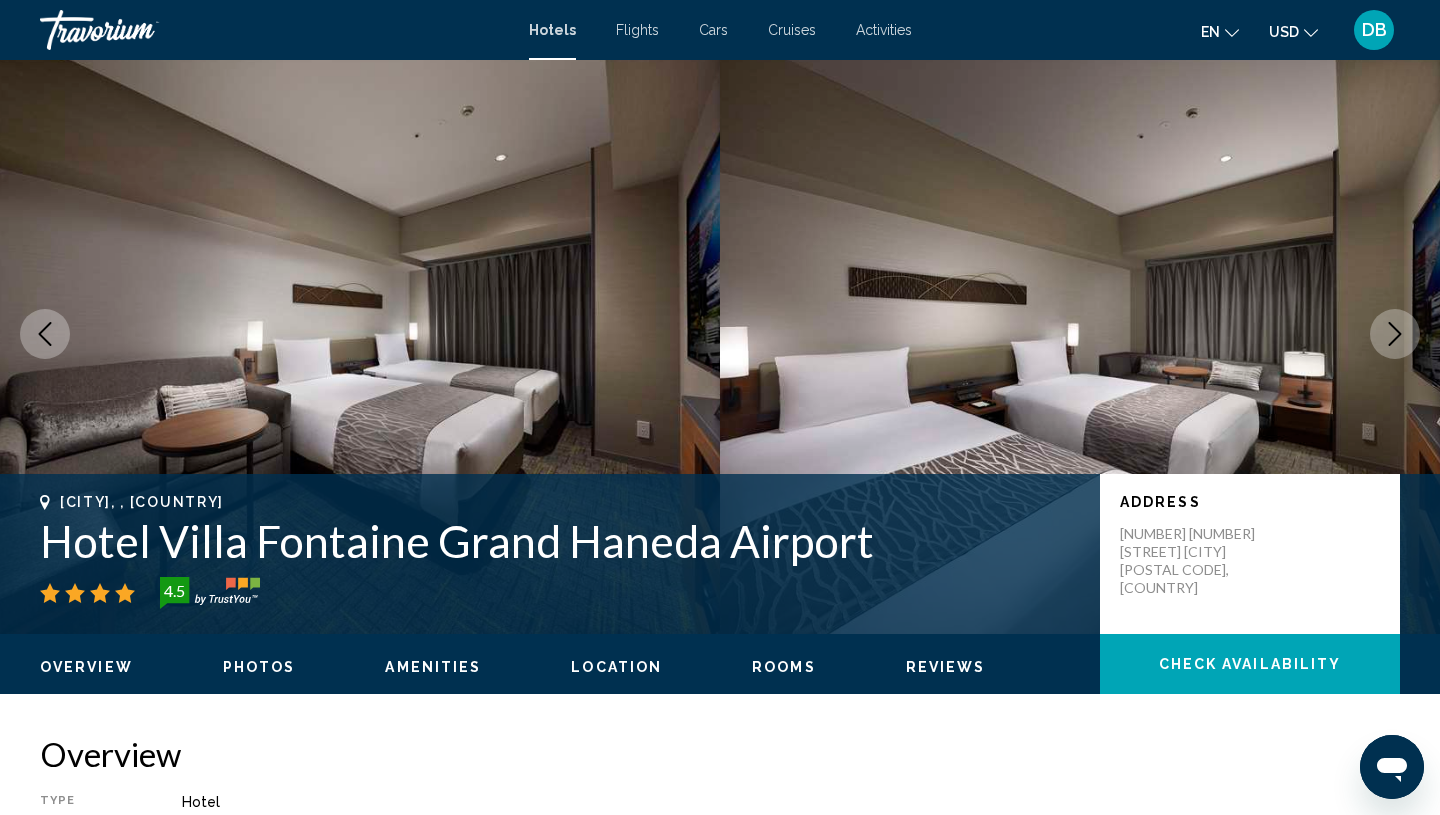 click 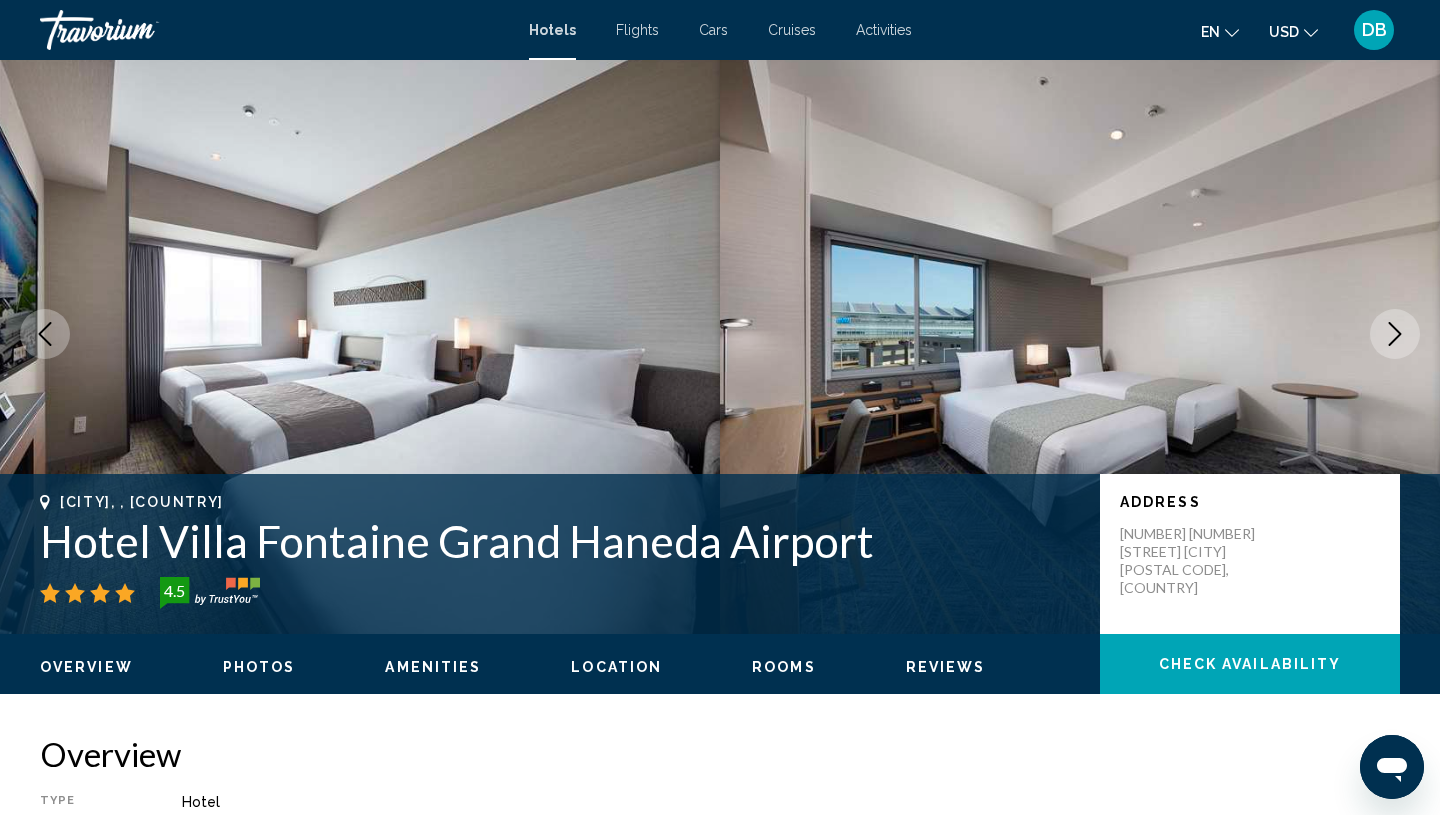 click 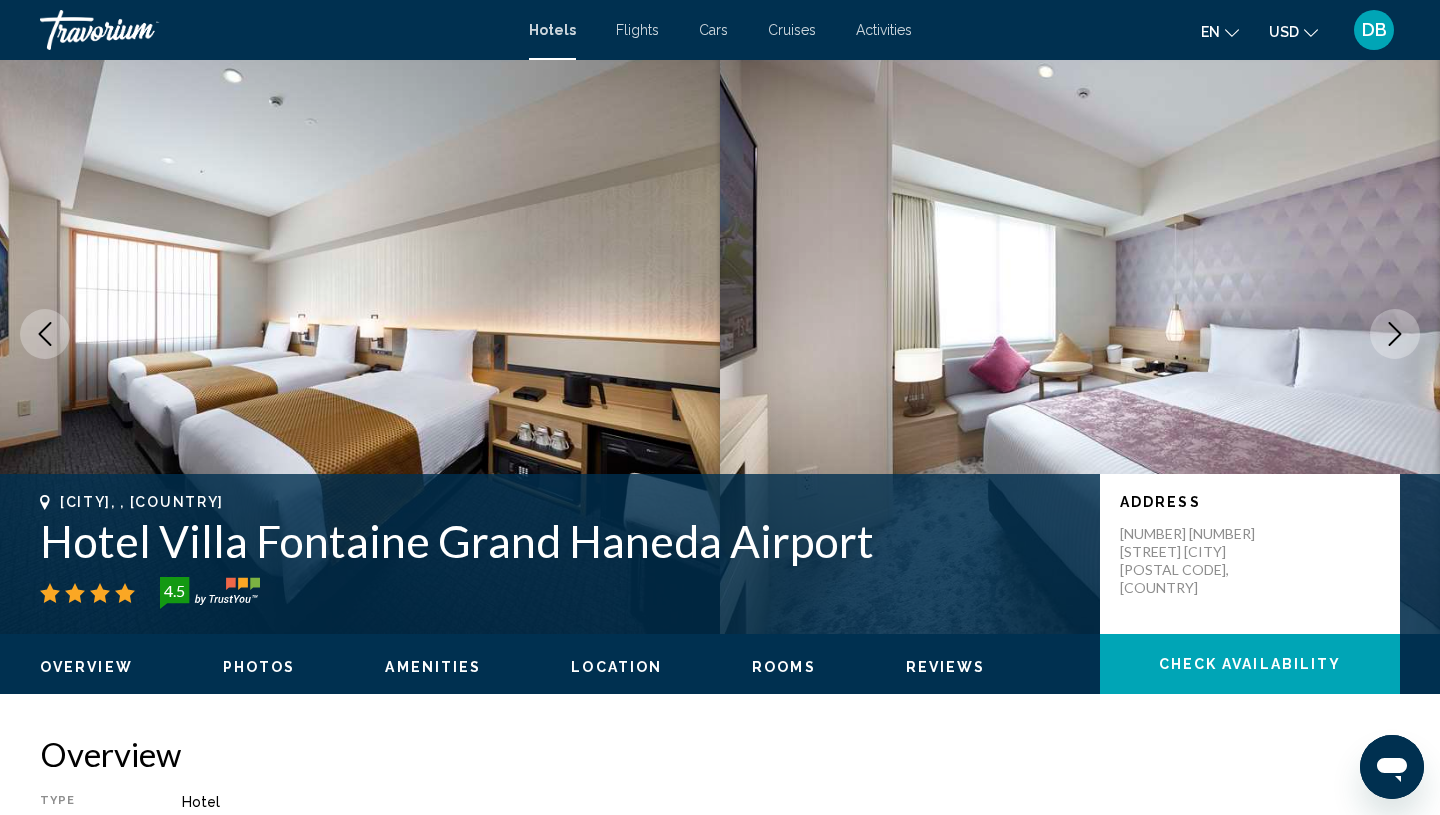 click 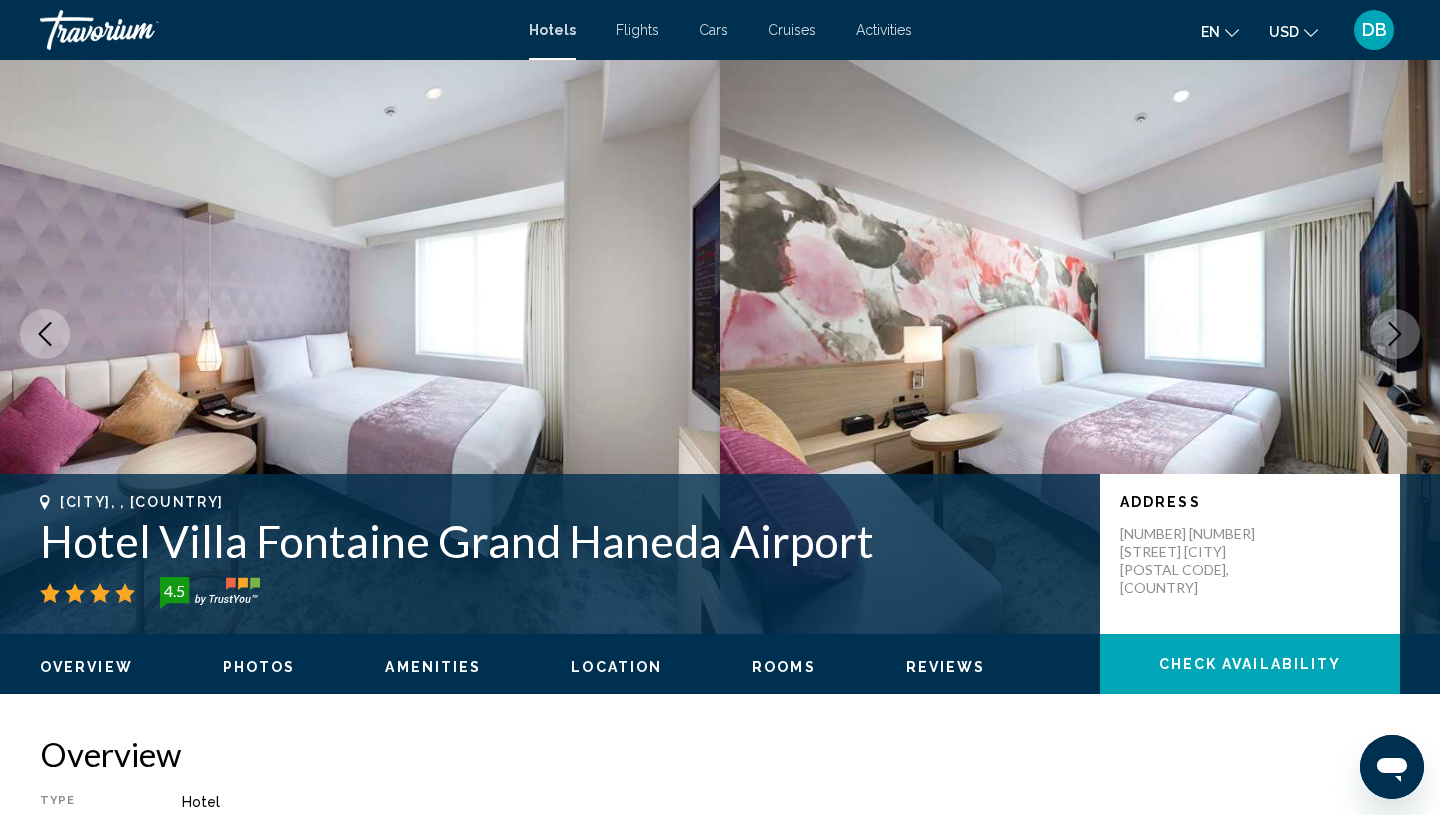 click 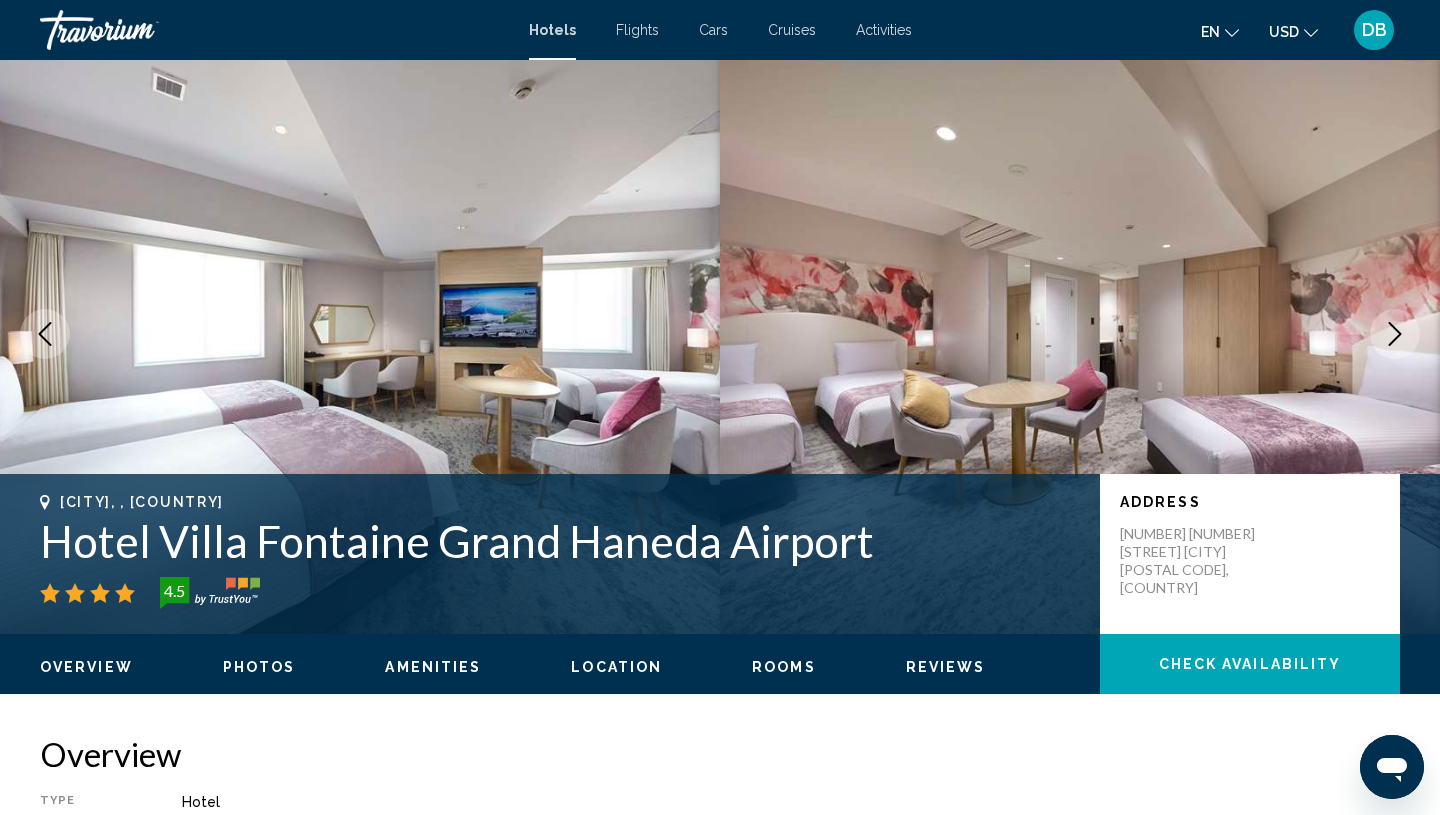 click 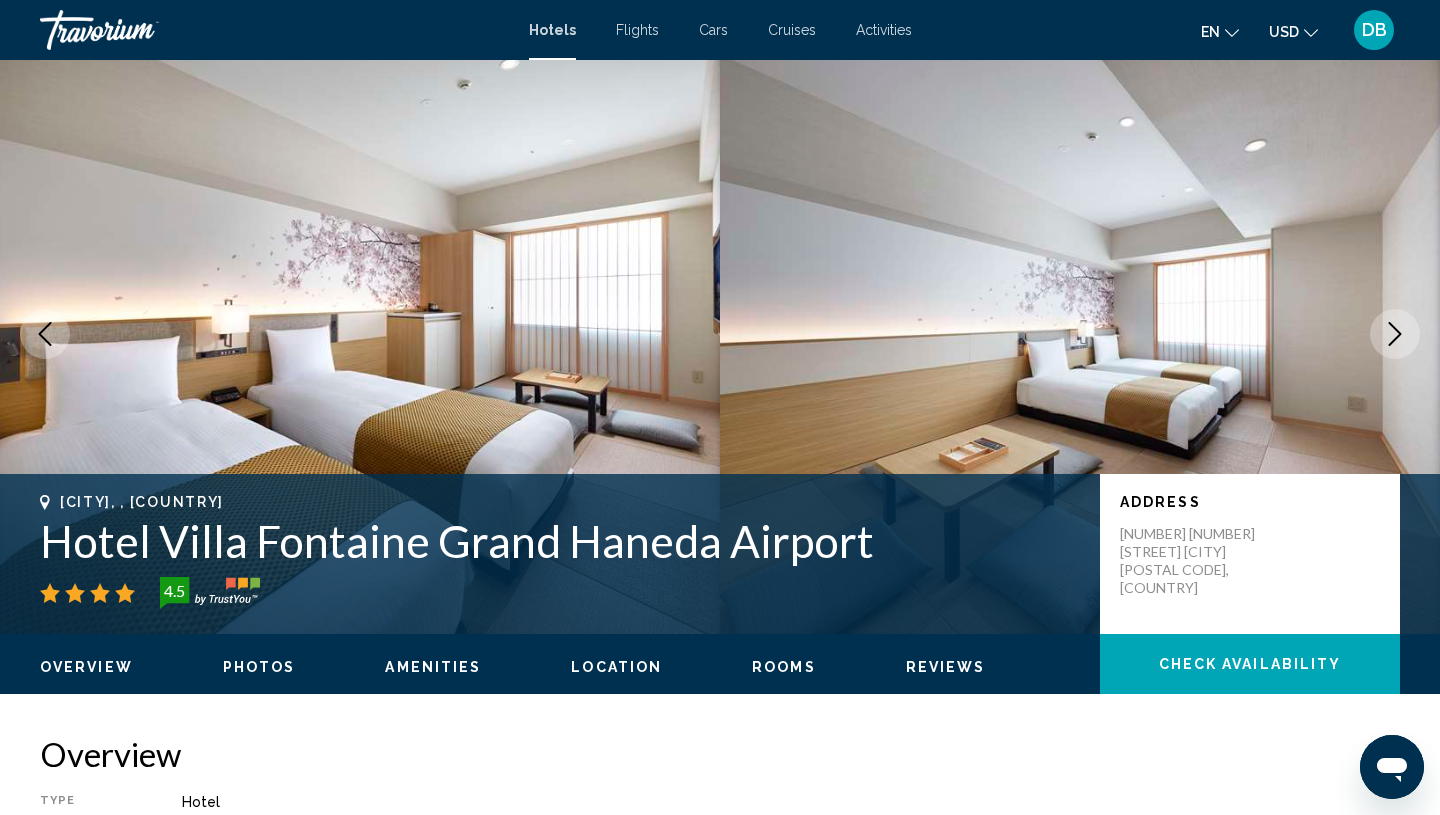 click 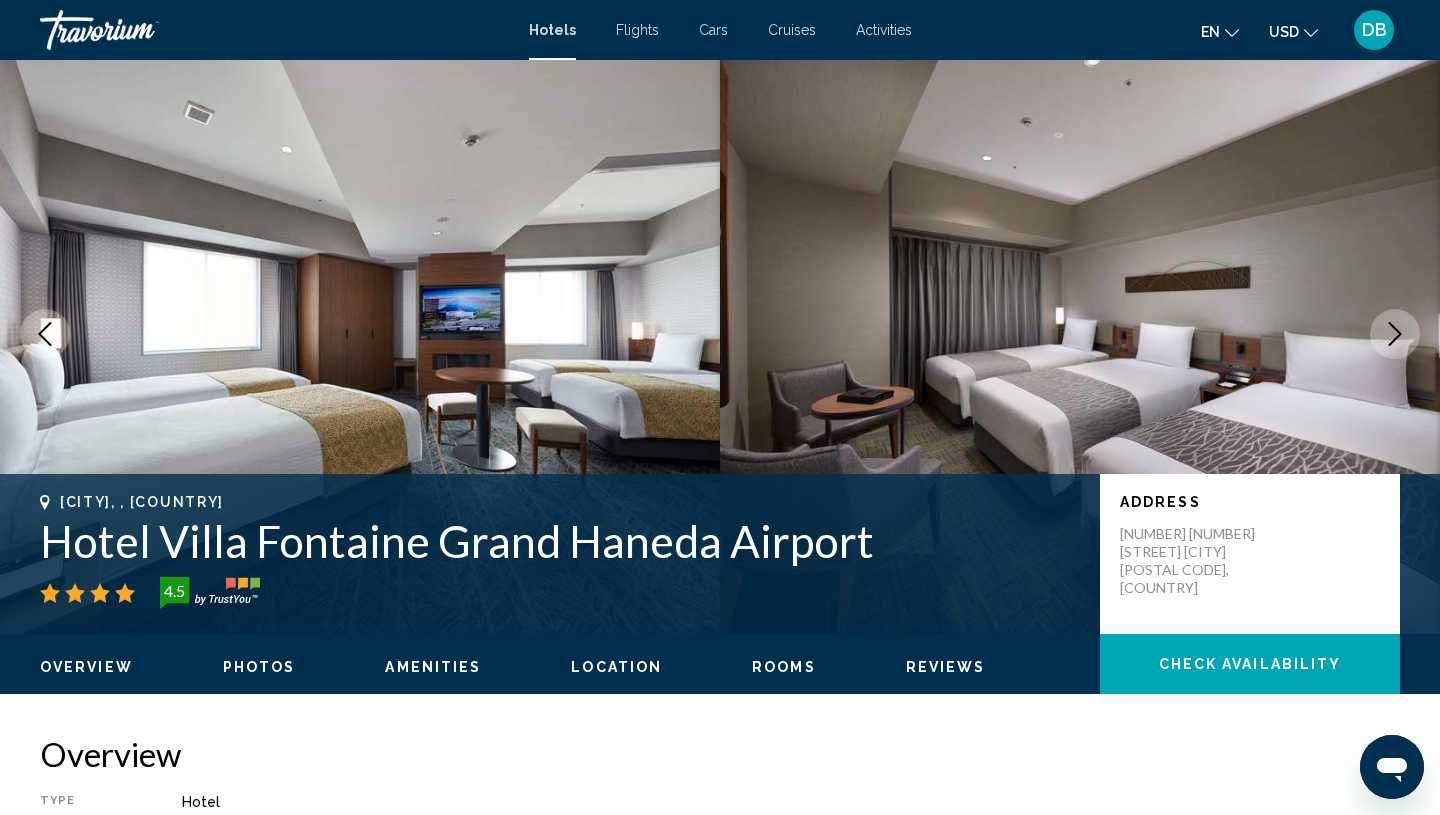 click 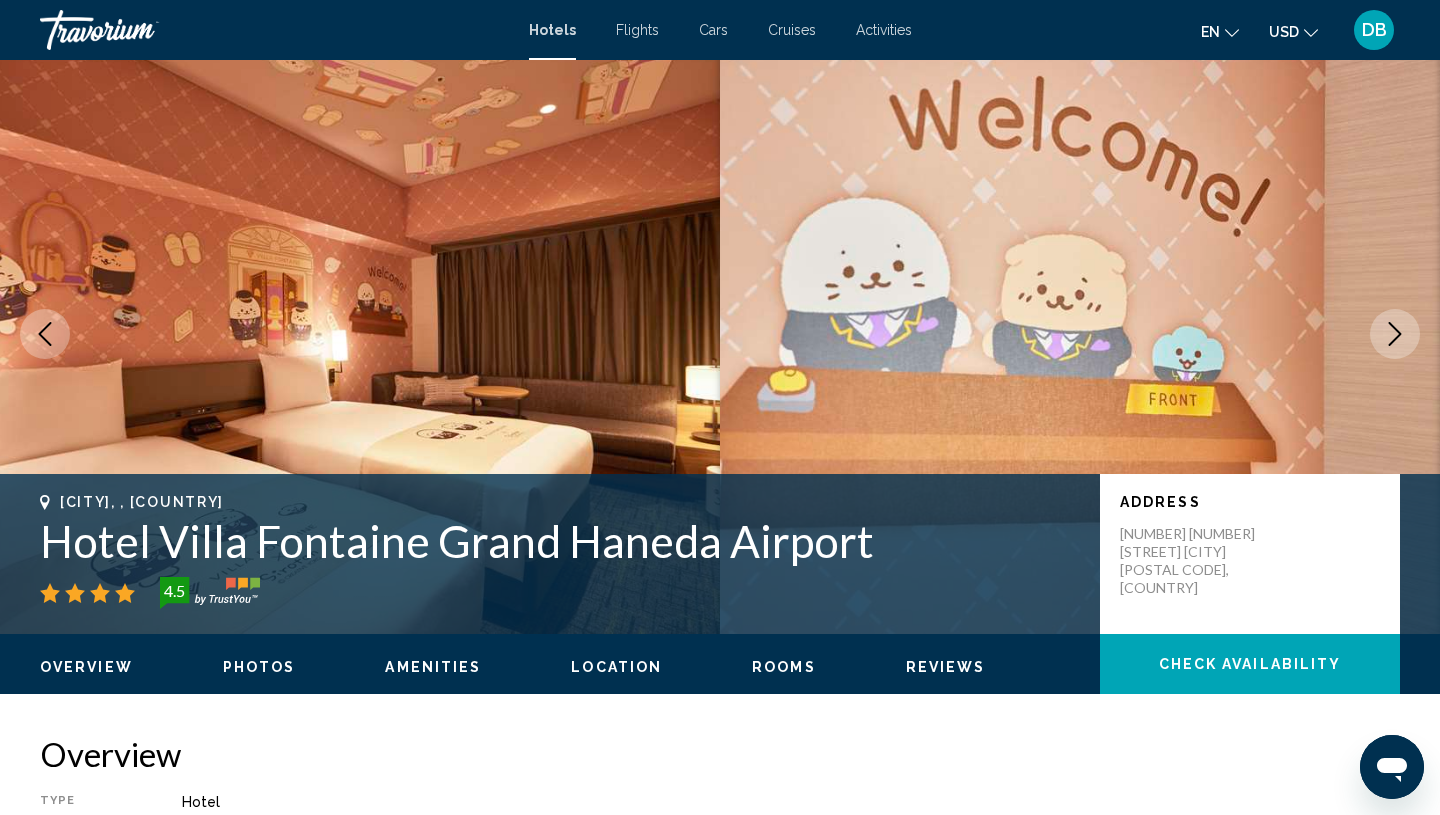 click 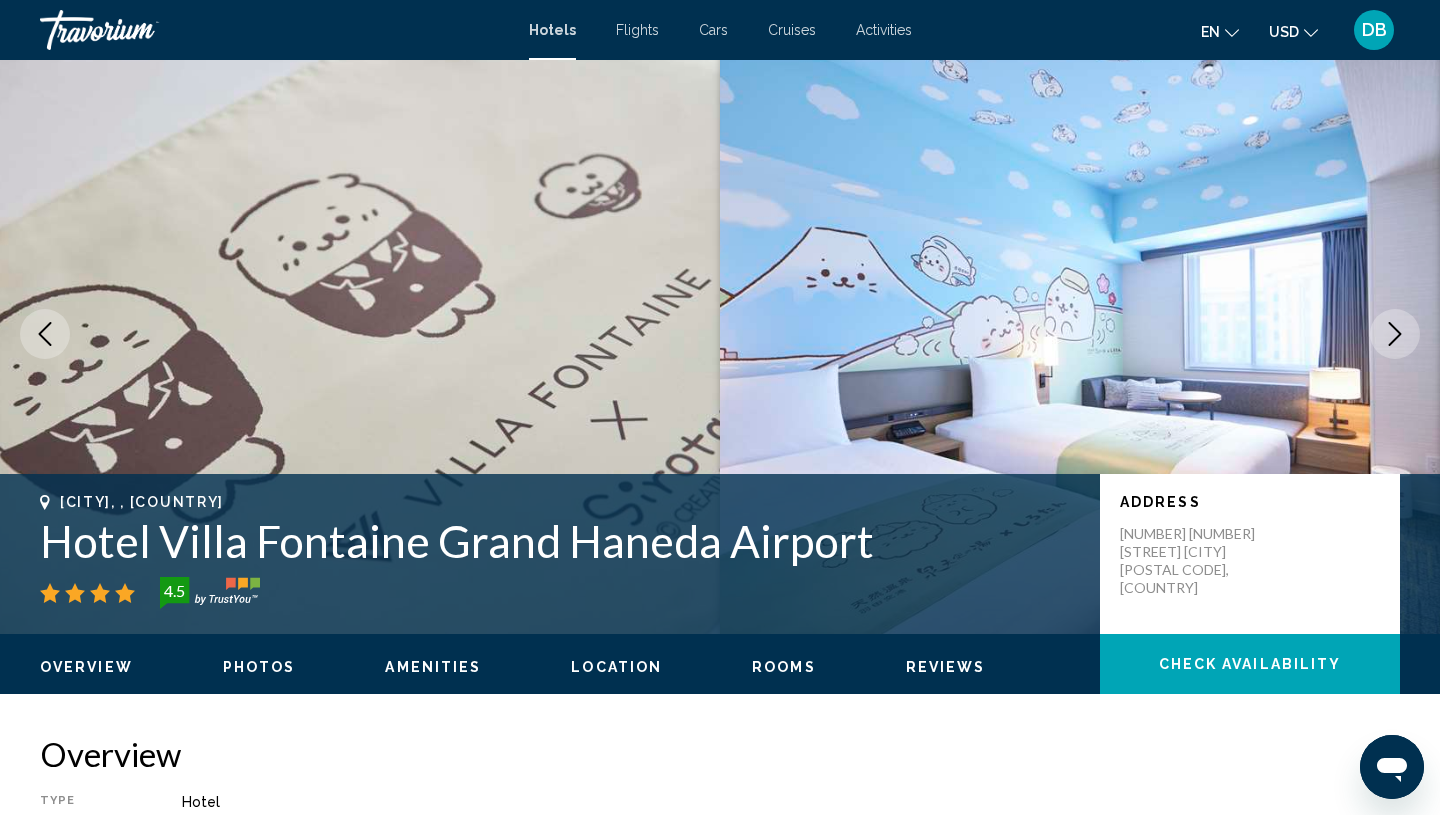 click at bounding box center [1395, 334] 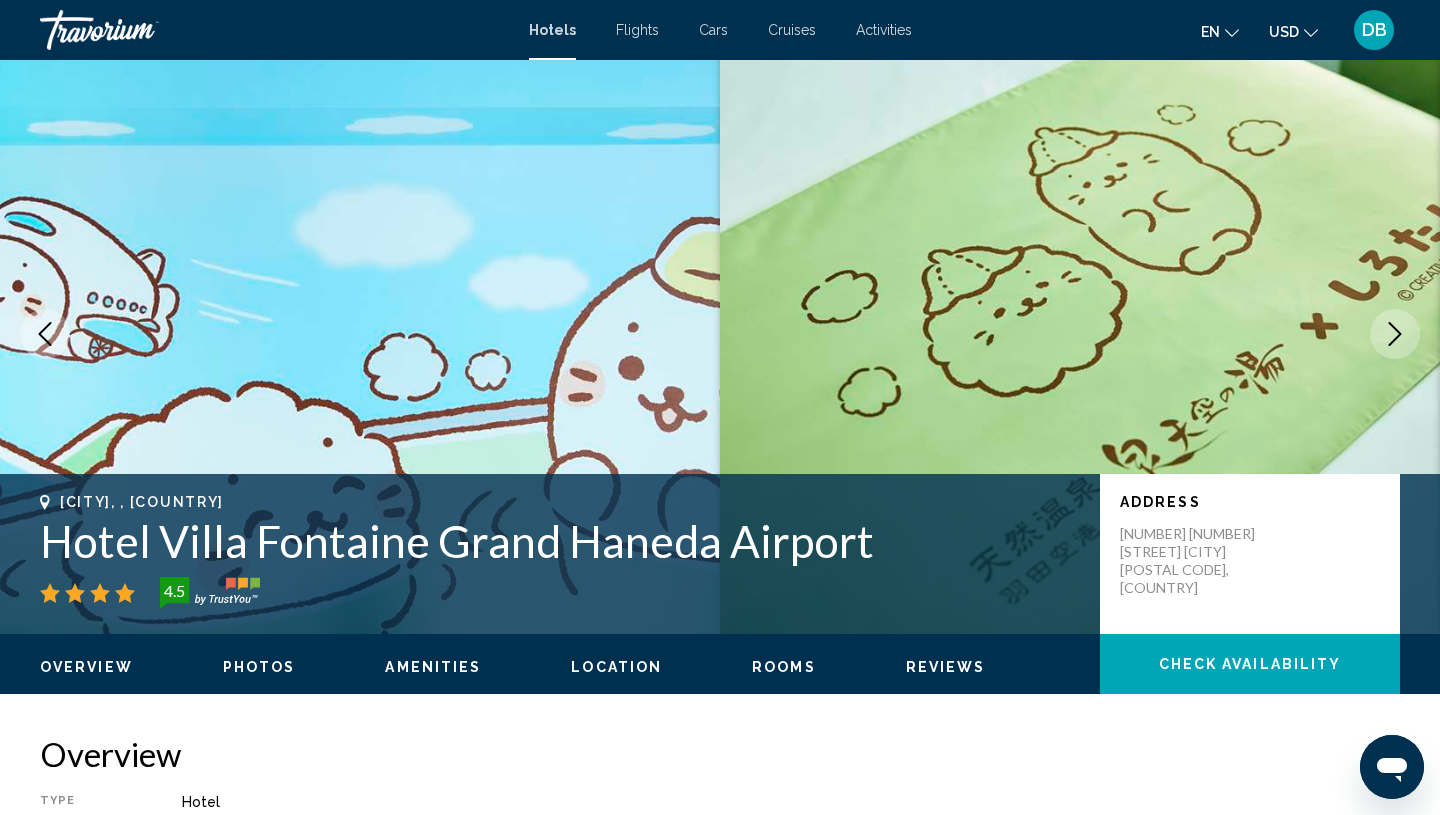 click at bounding box center [1395, 334] 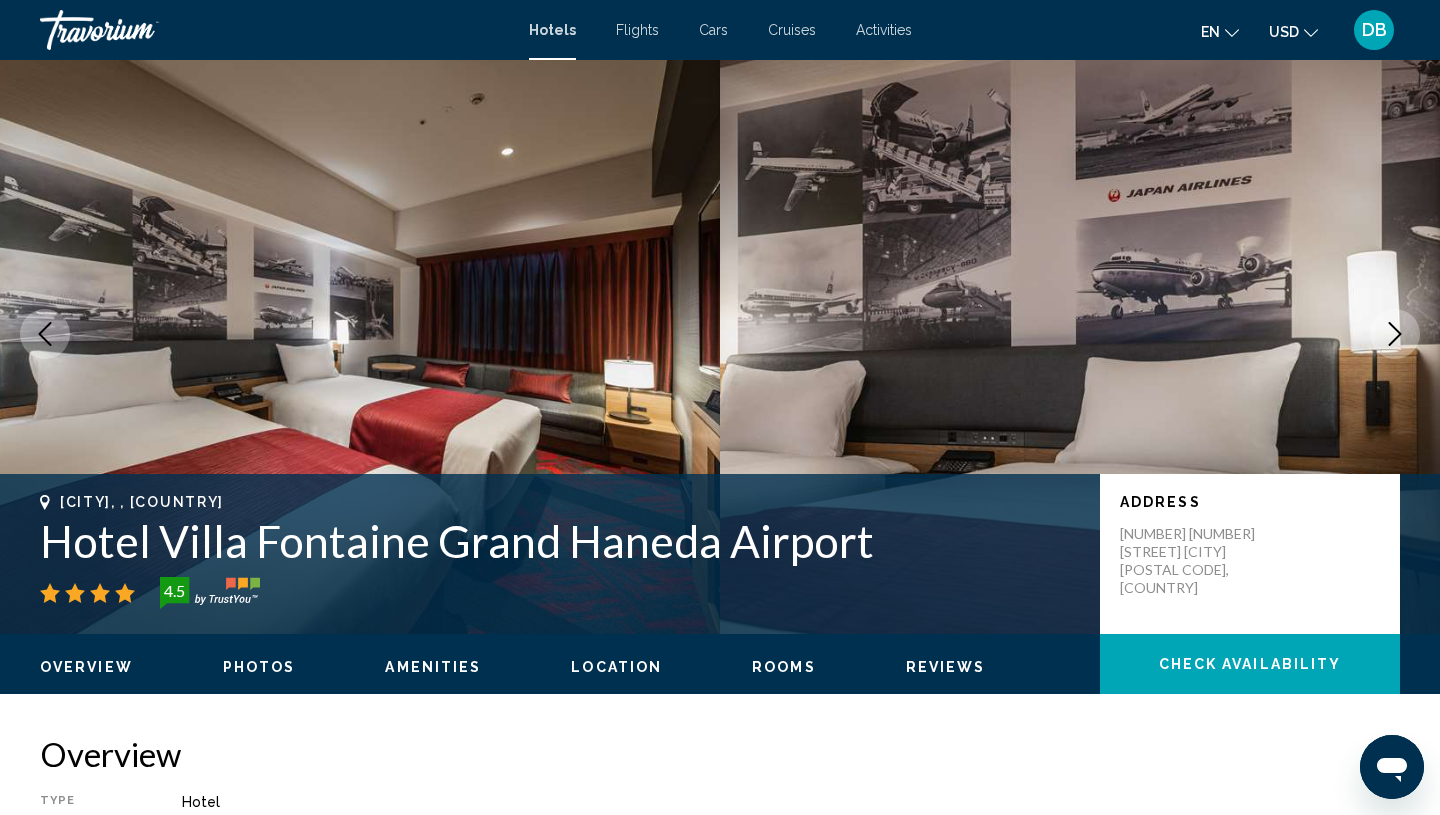 click at bounding box center (1395, 334) 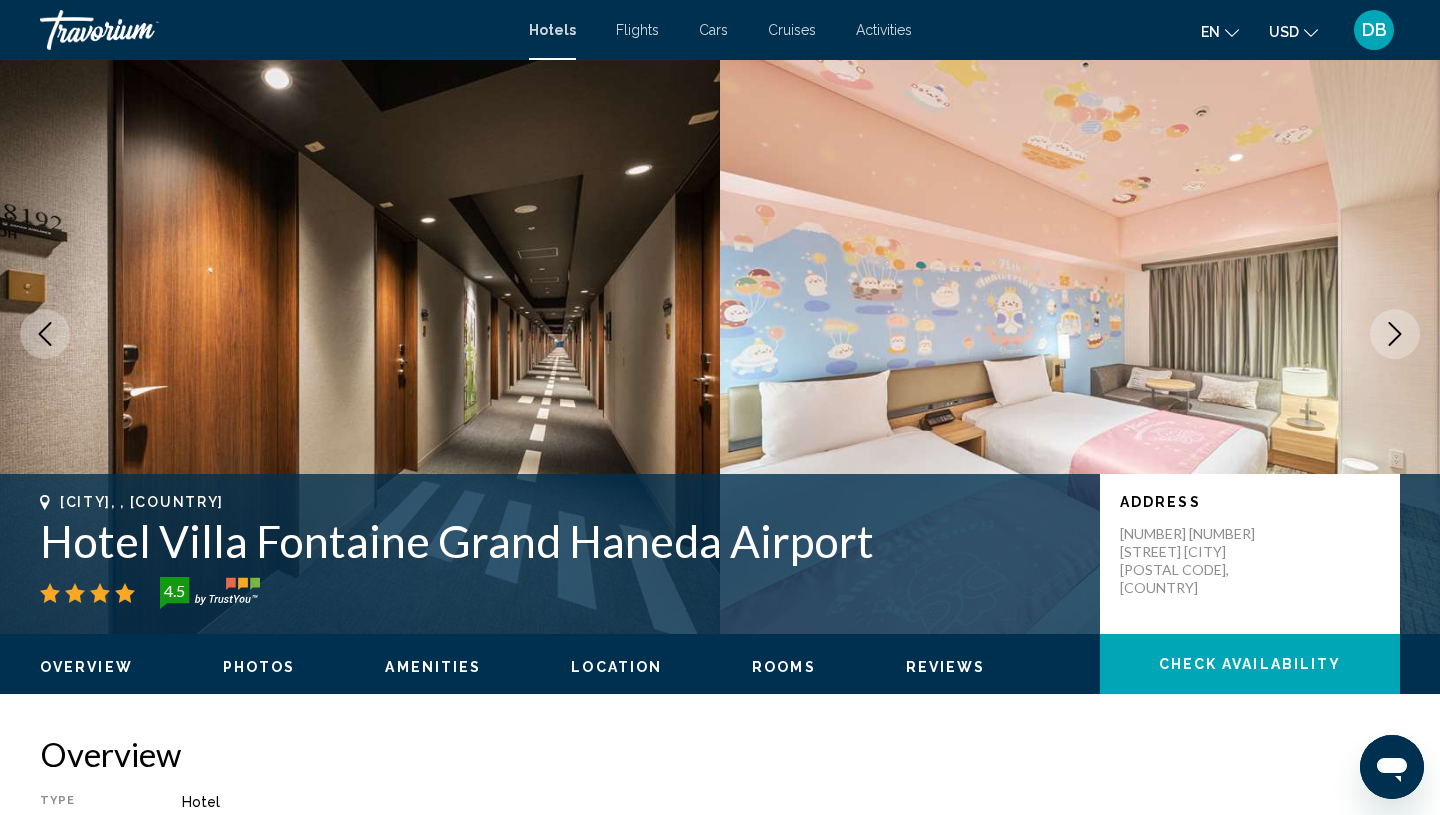 click at bounding box center [1395, 334] 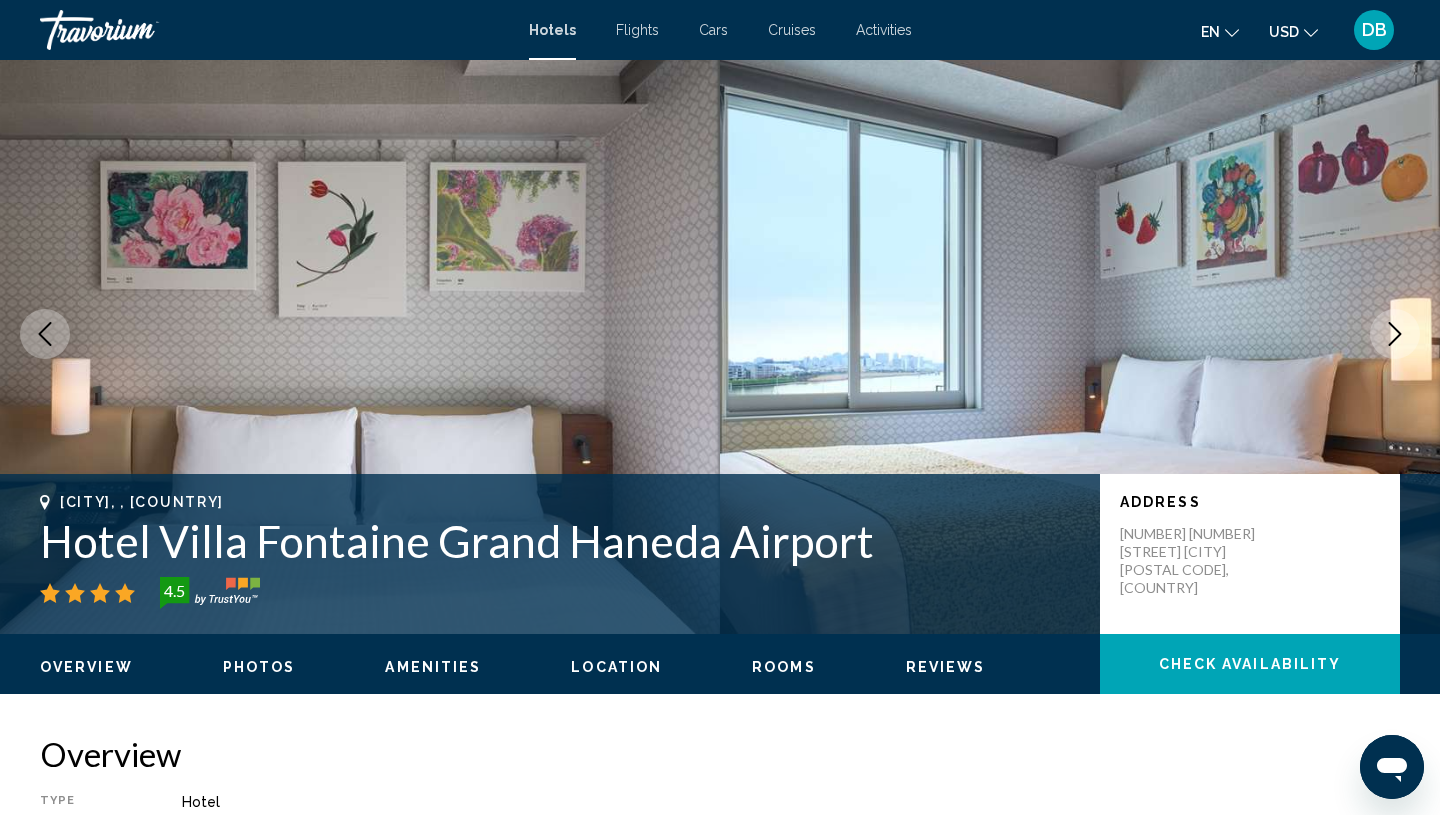 click at bounding box center (1395, 334) 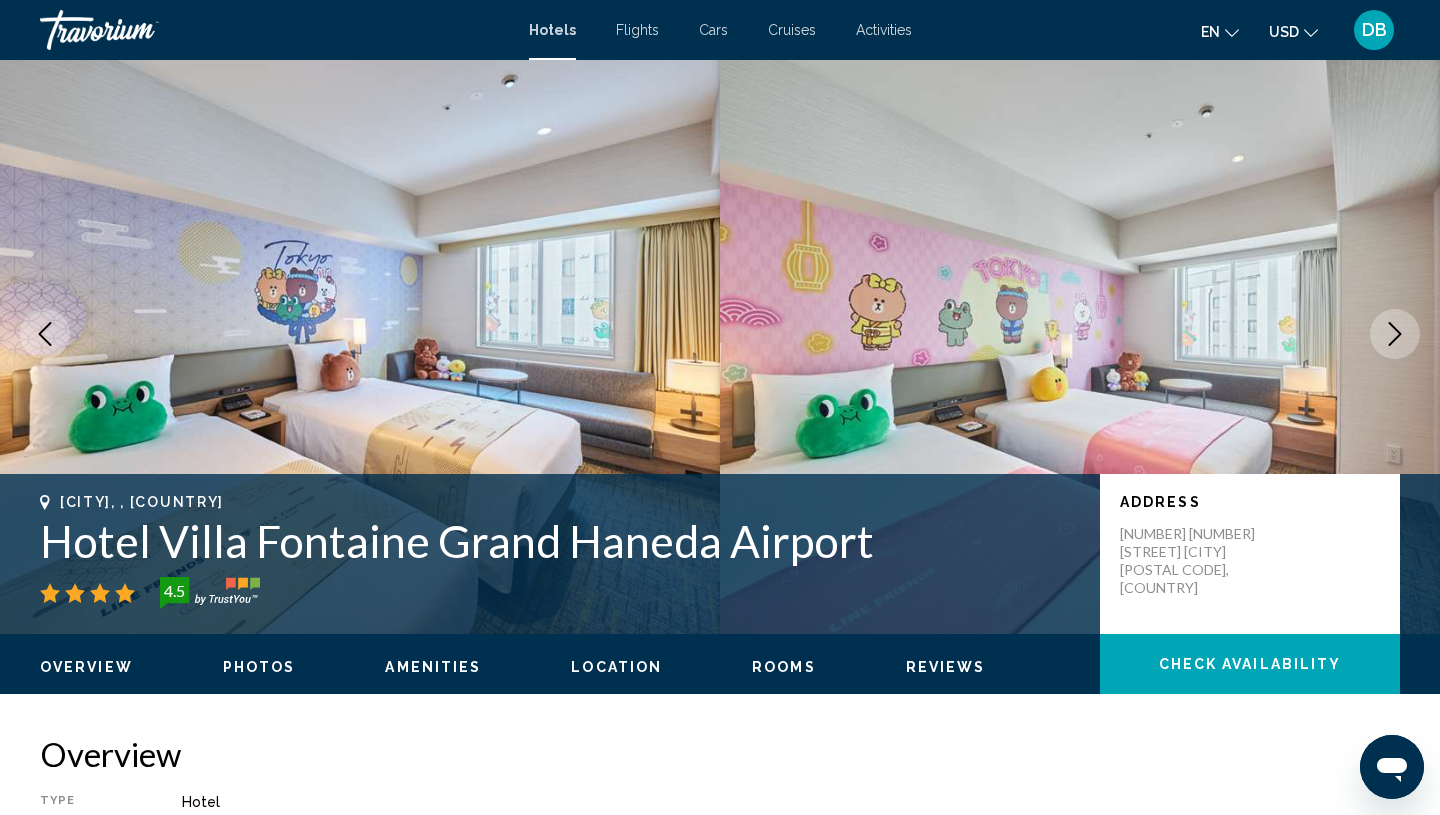 click at bounding box center (1395, 334) 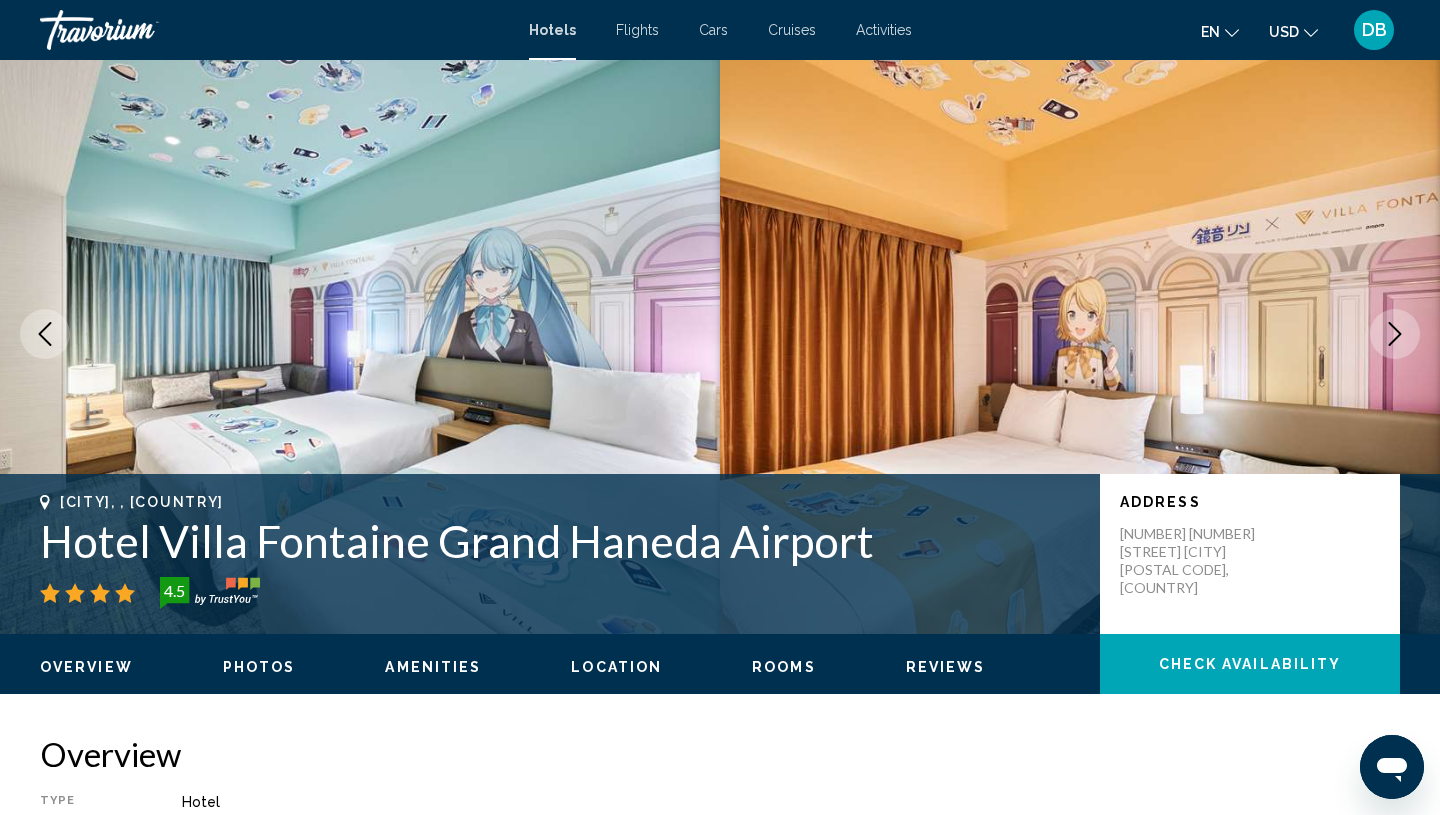 click at bounding box center [1395, 334] 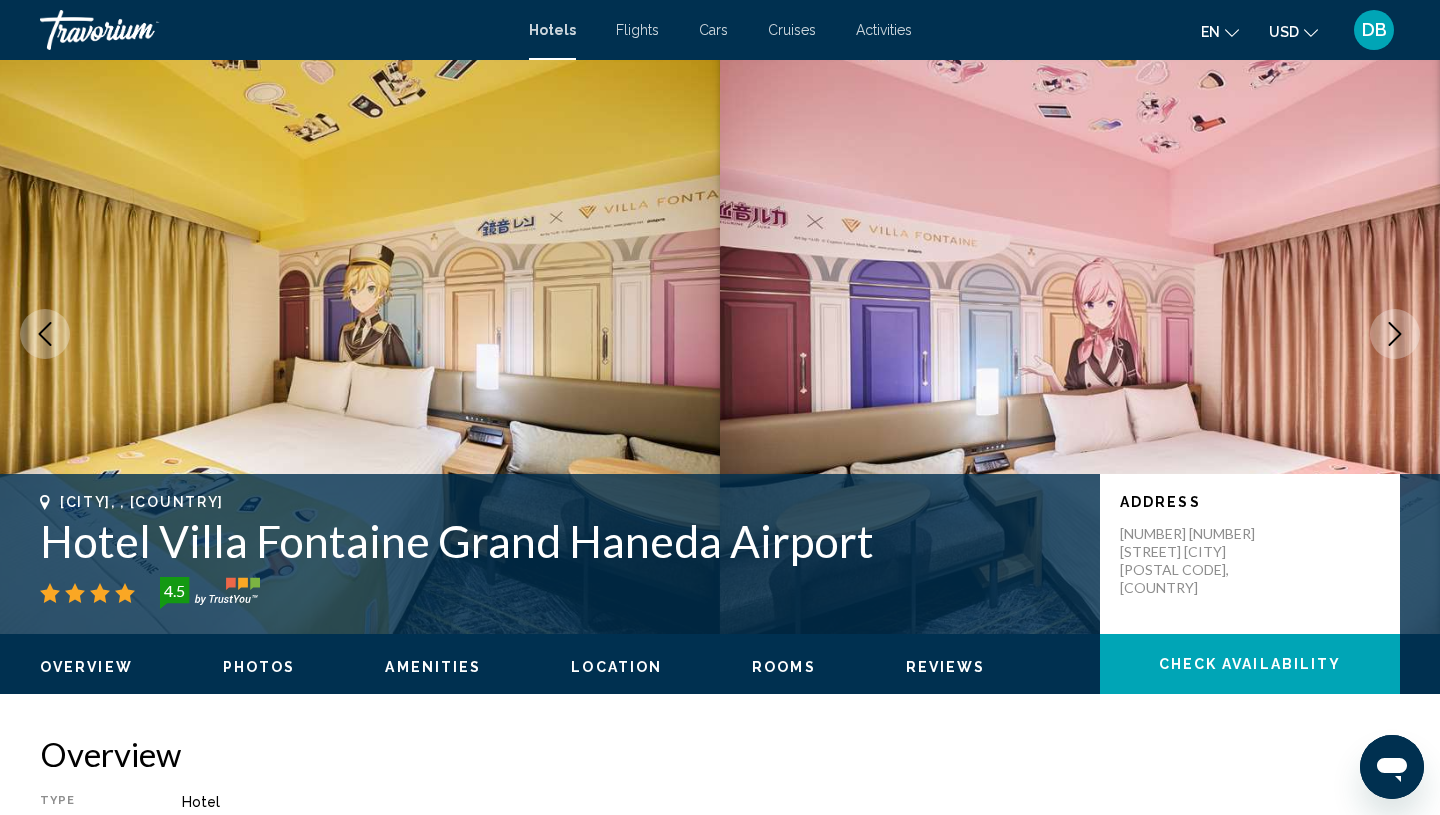 click at bounding box center [1395, 334] 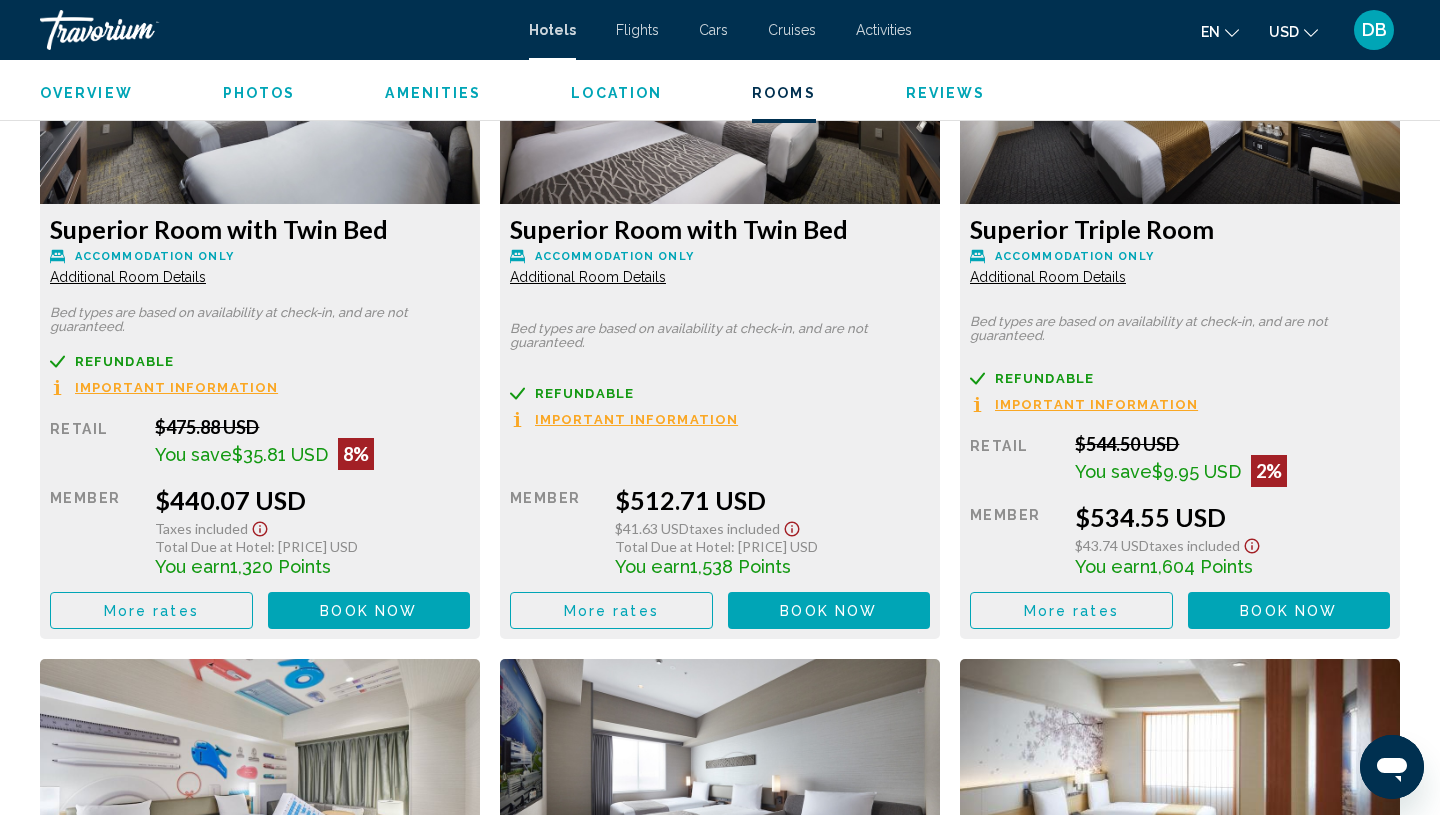 scroll, scrollTop: 2879, scrollLeft: 0, axis: vertical 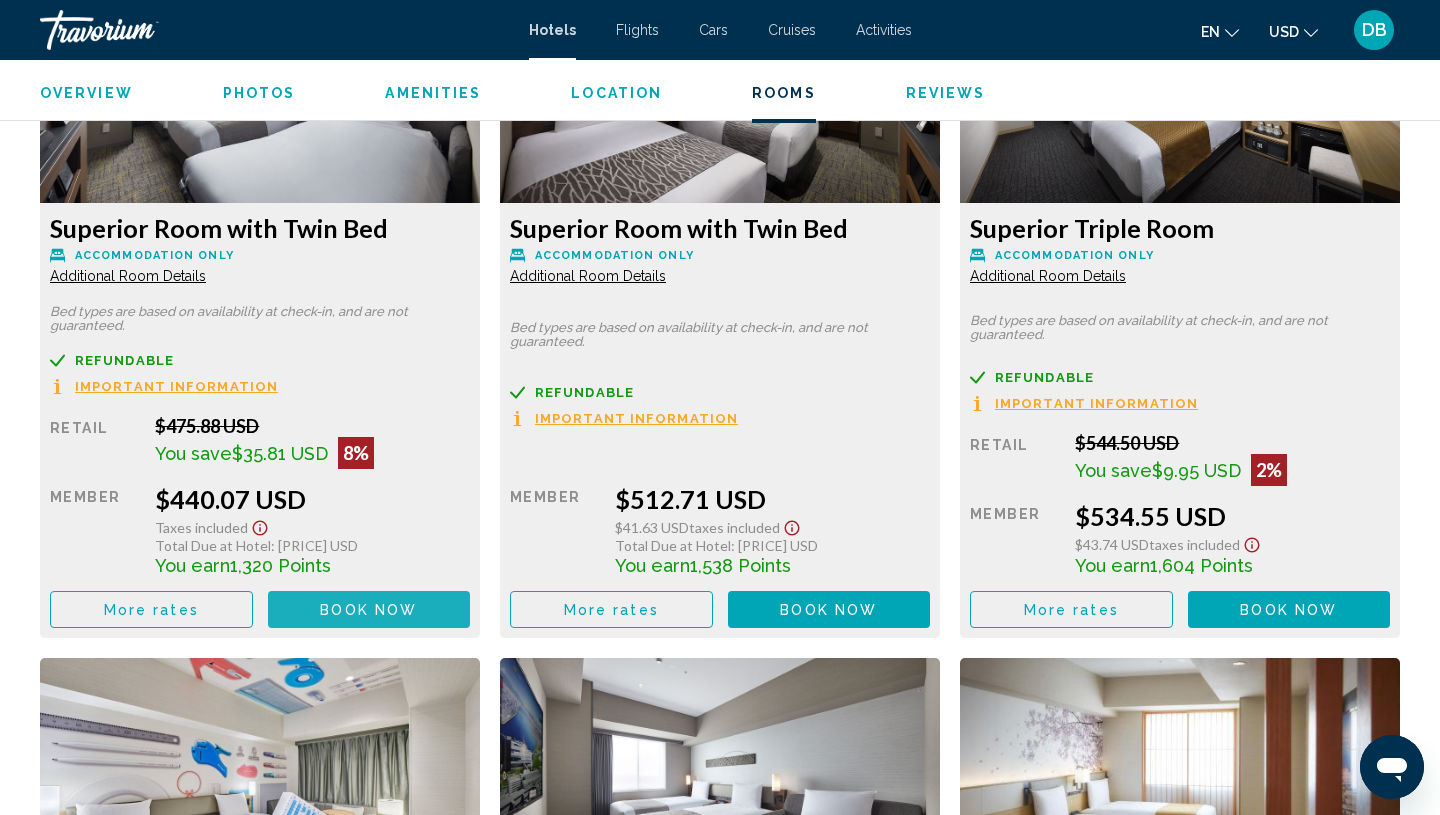 click on "Book now No longer available" at bounding box center (369, 609) 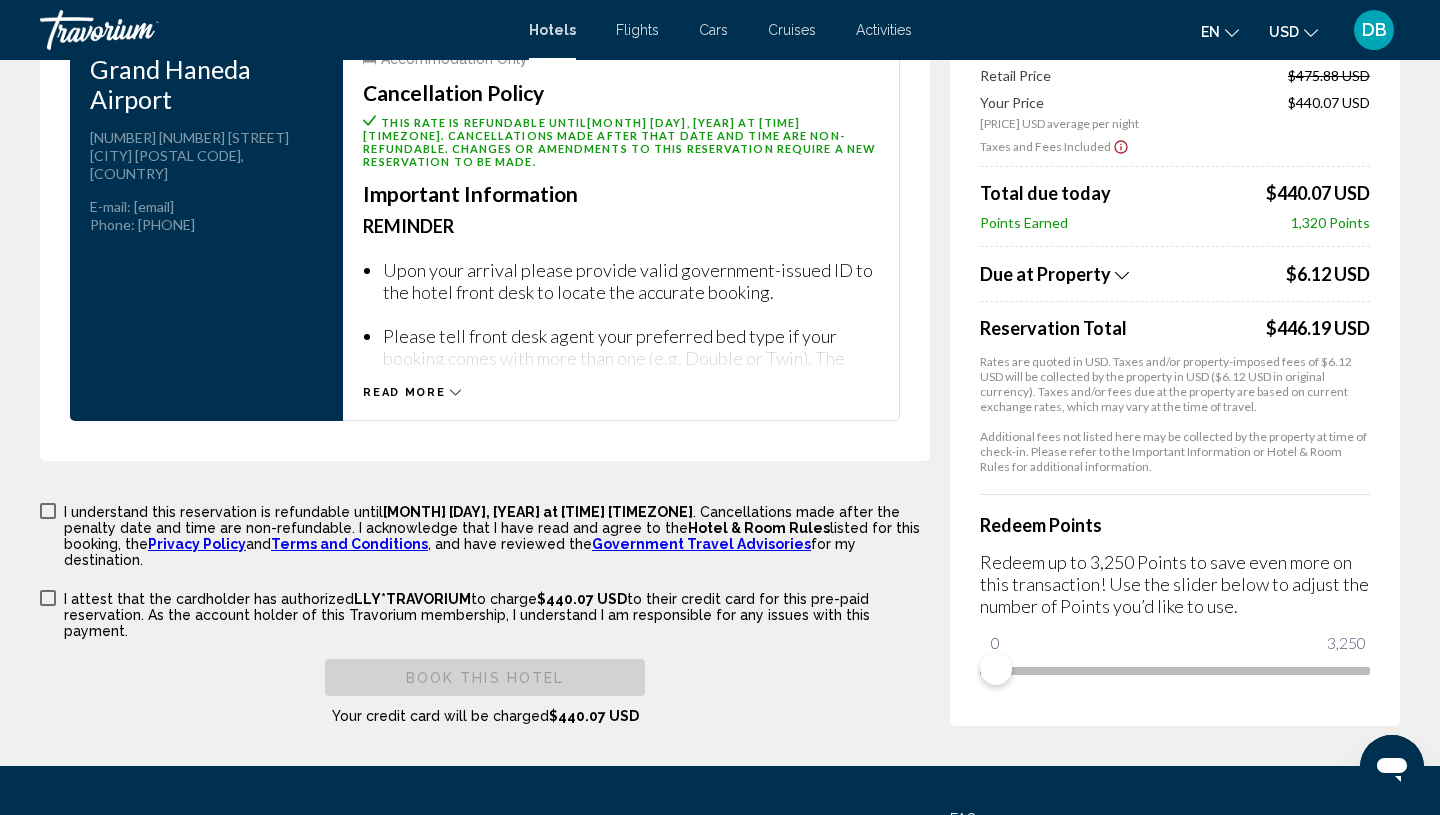 scroll, scrollTop: 2831, scrollLeft: 0, axis: vertical 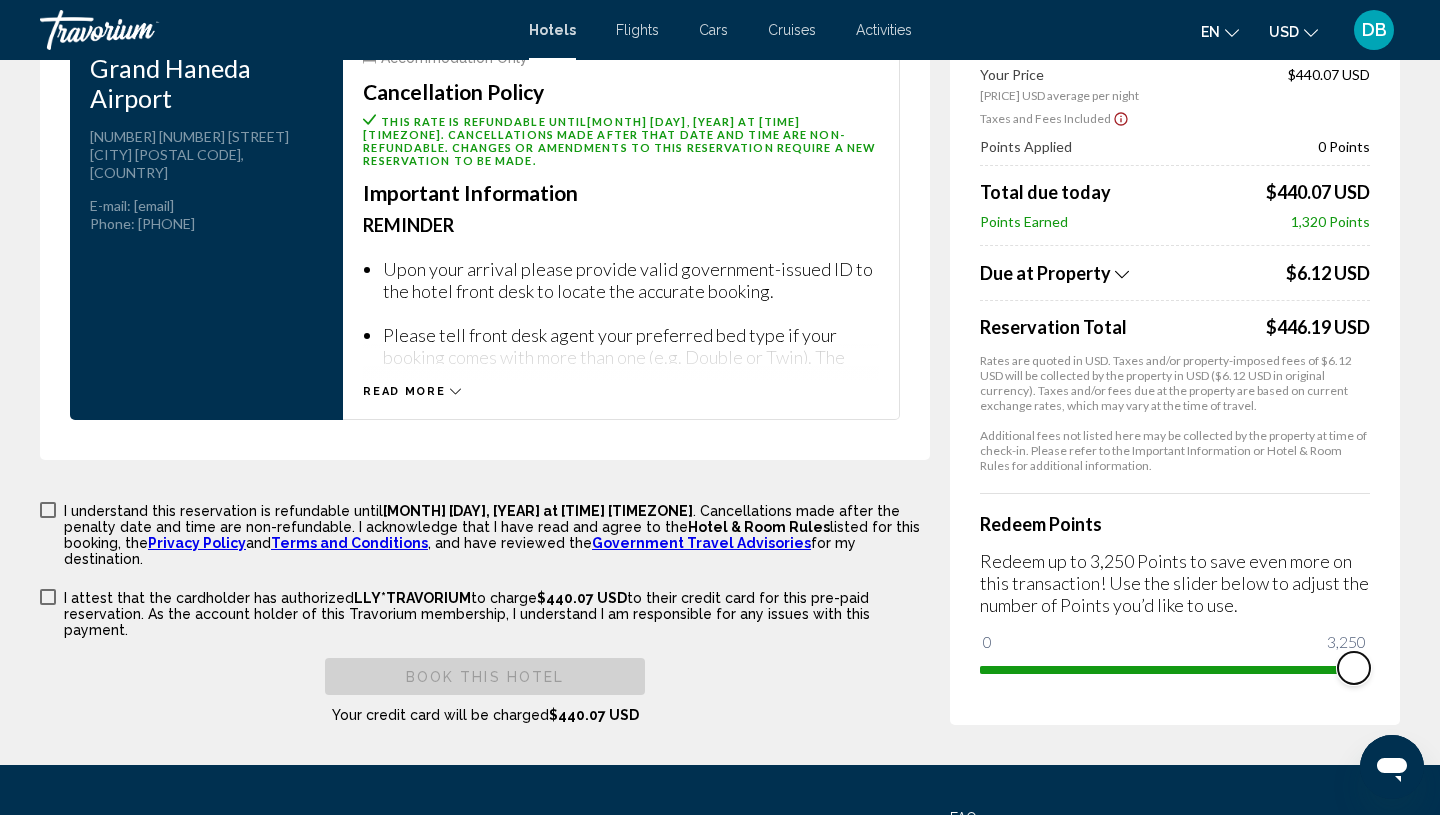 drag, startPoint x: 1000, startPoint y: 610, endPoint x: 1403, endPoint y: 587, distance: 403.6558 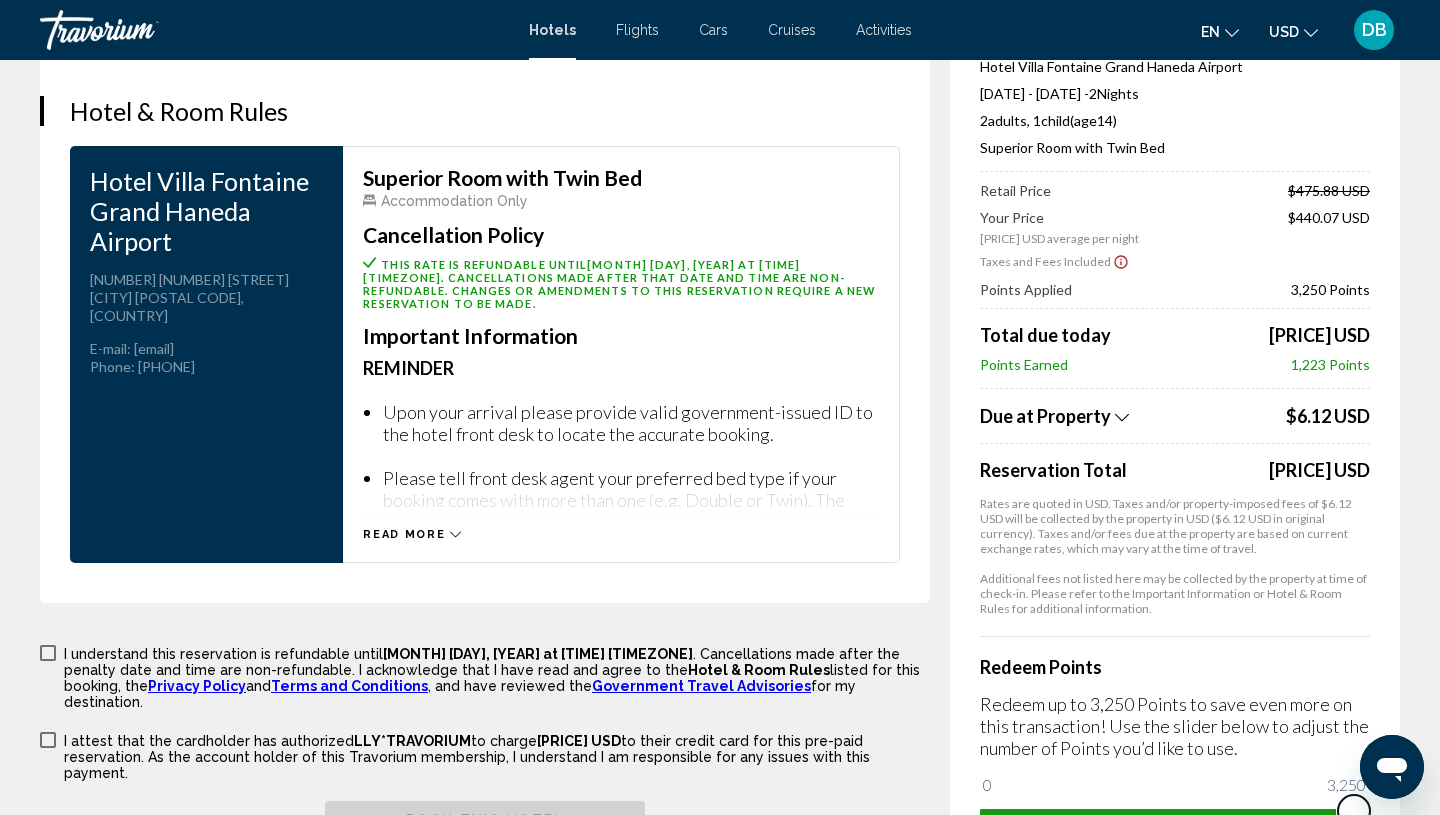 scroll, scrollTop: 2664, scrollLeft: 0, axis: vertical 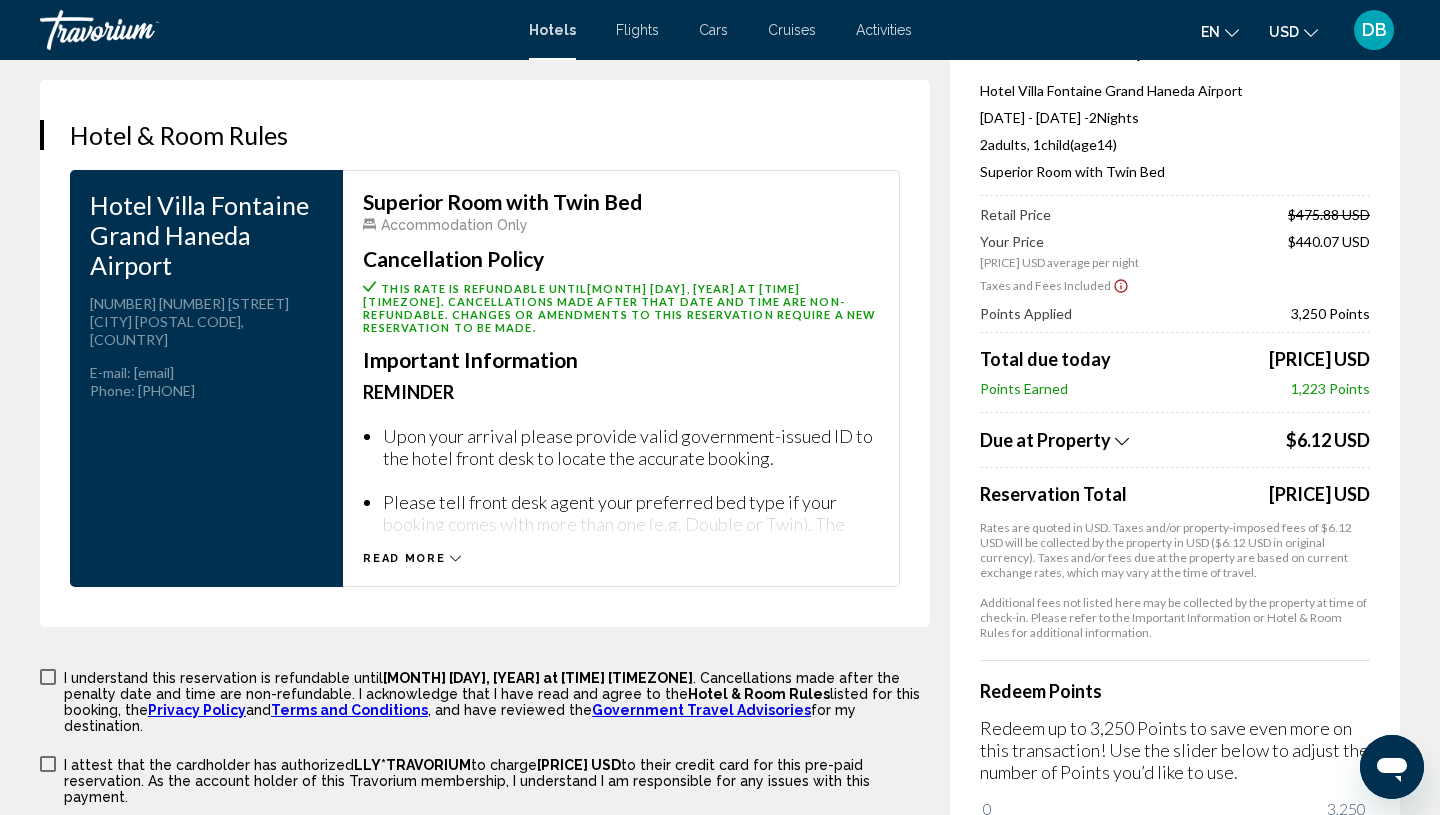click at bounding box center [48, 677] 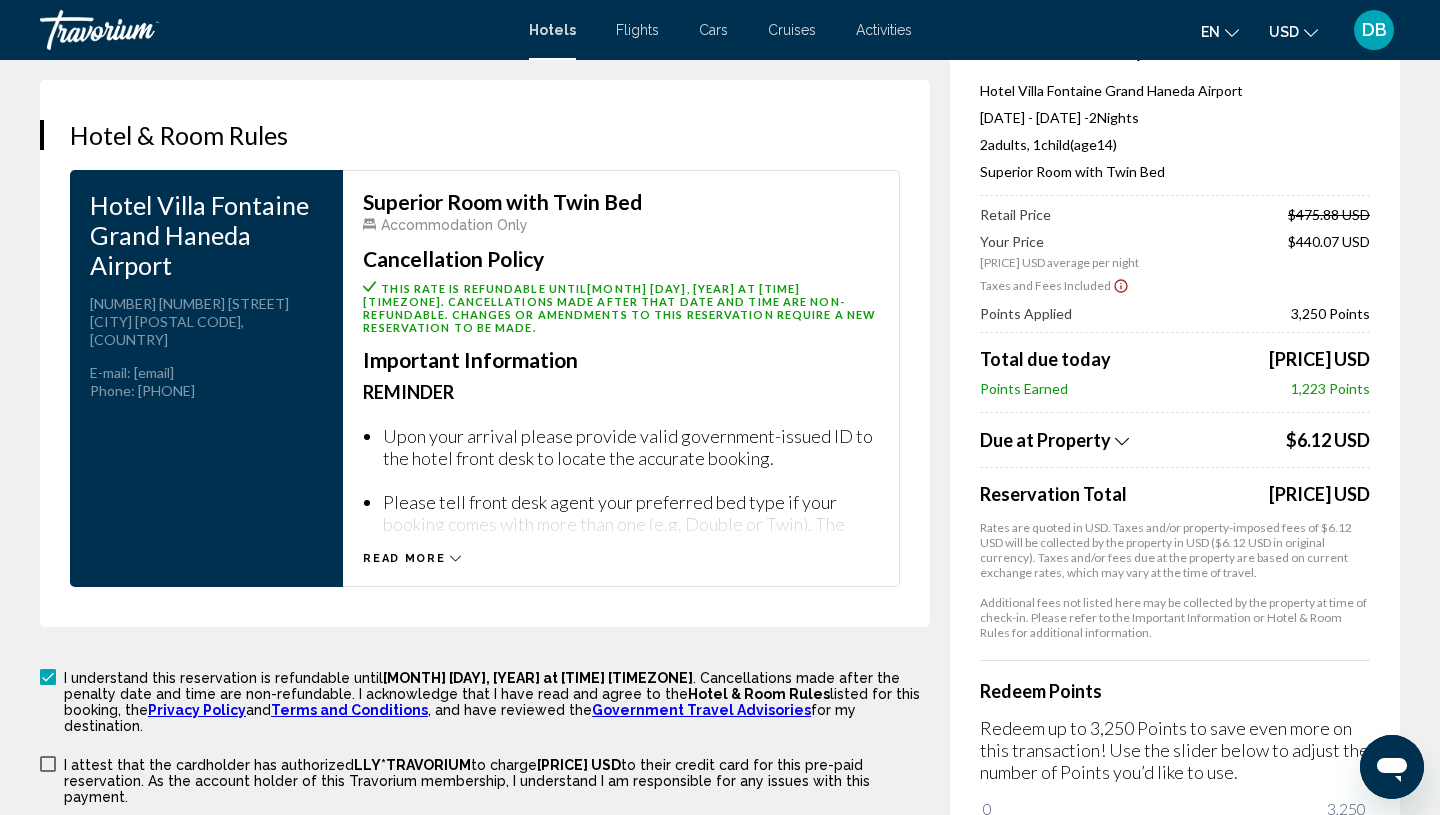 click at bounding box center [48, 764] 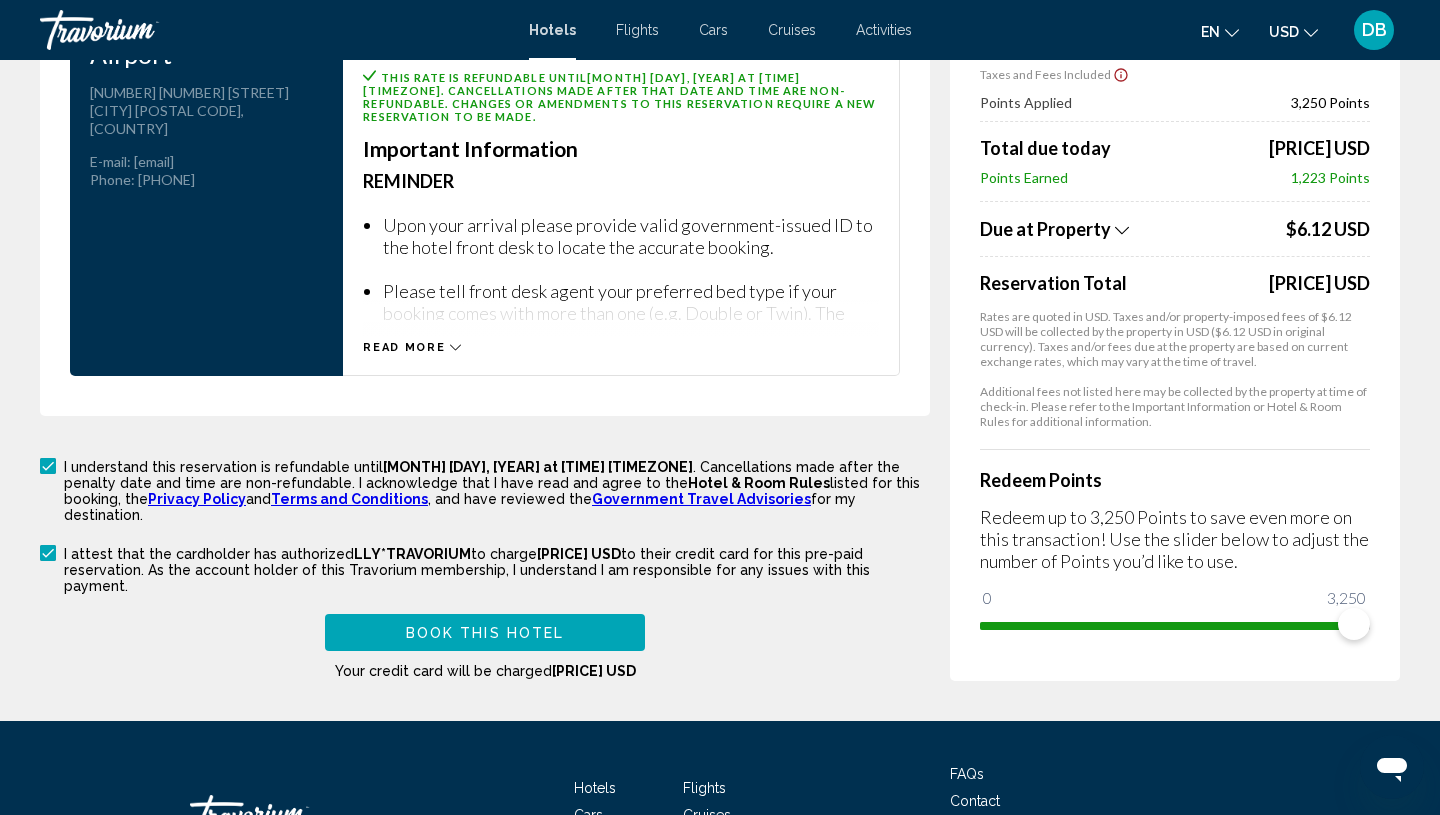 scroll, scrollTop: 2893, scrollLeft: 0, axis: vertical 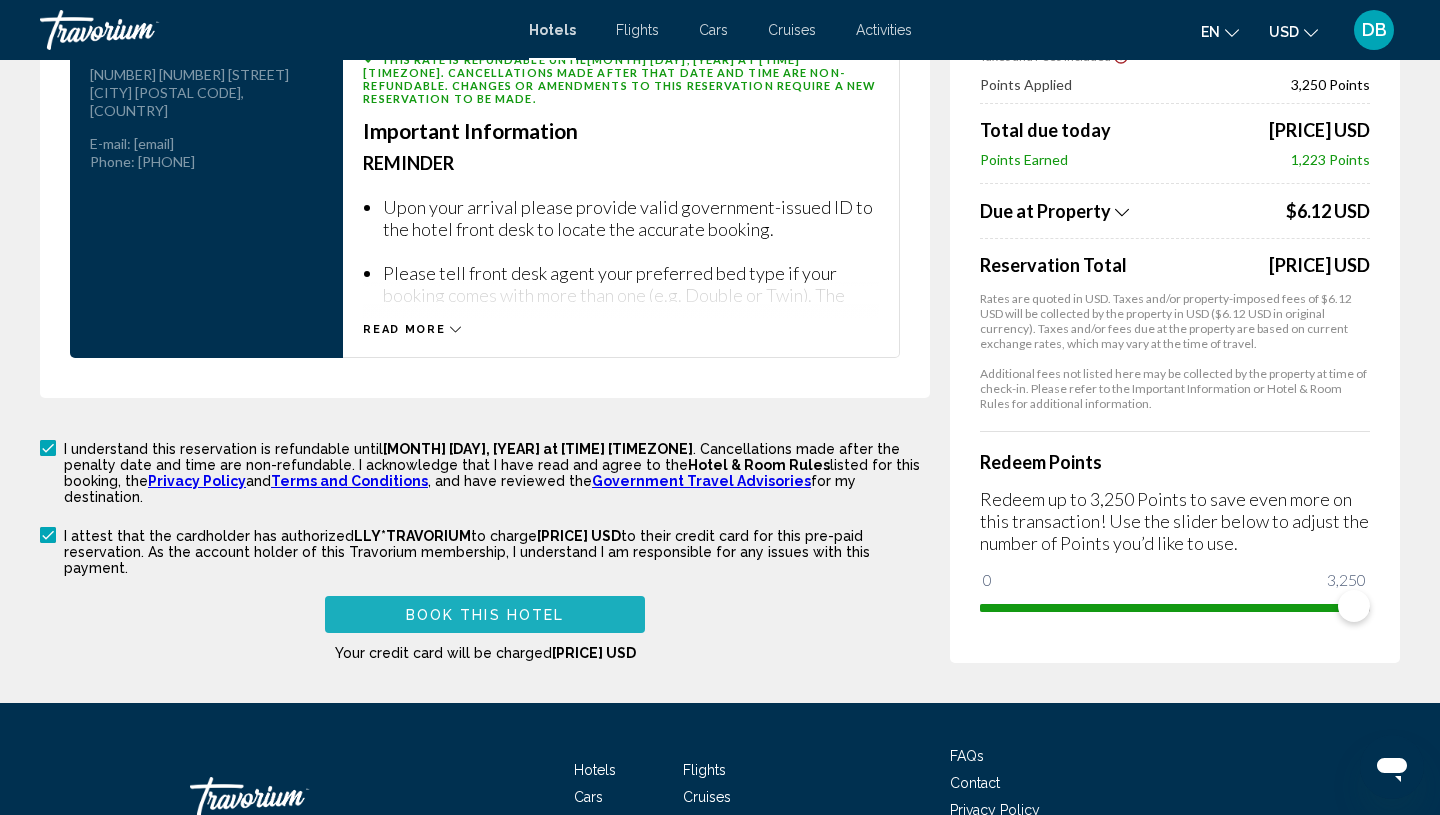 click on "Book this hotel" at bounding box center (485, 615) 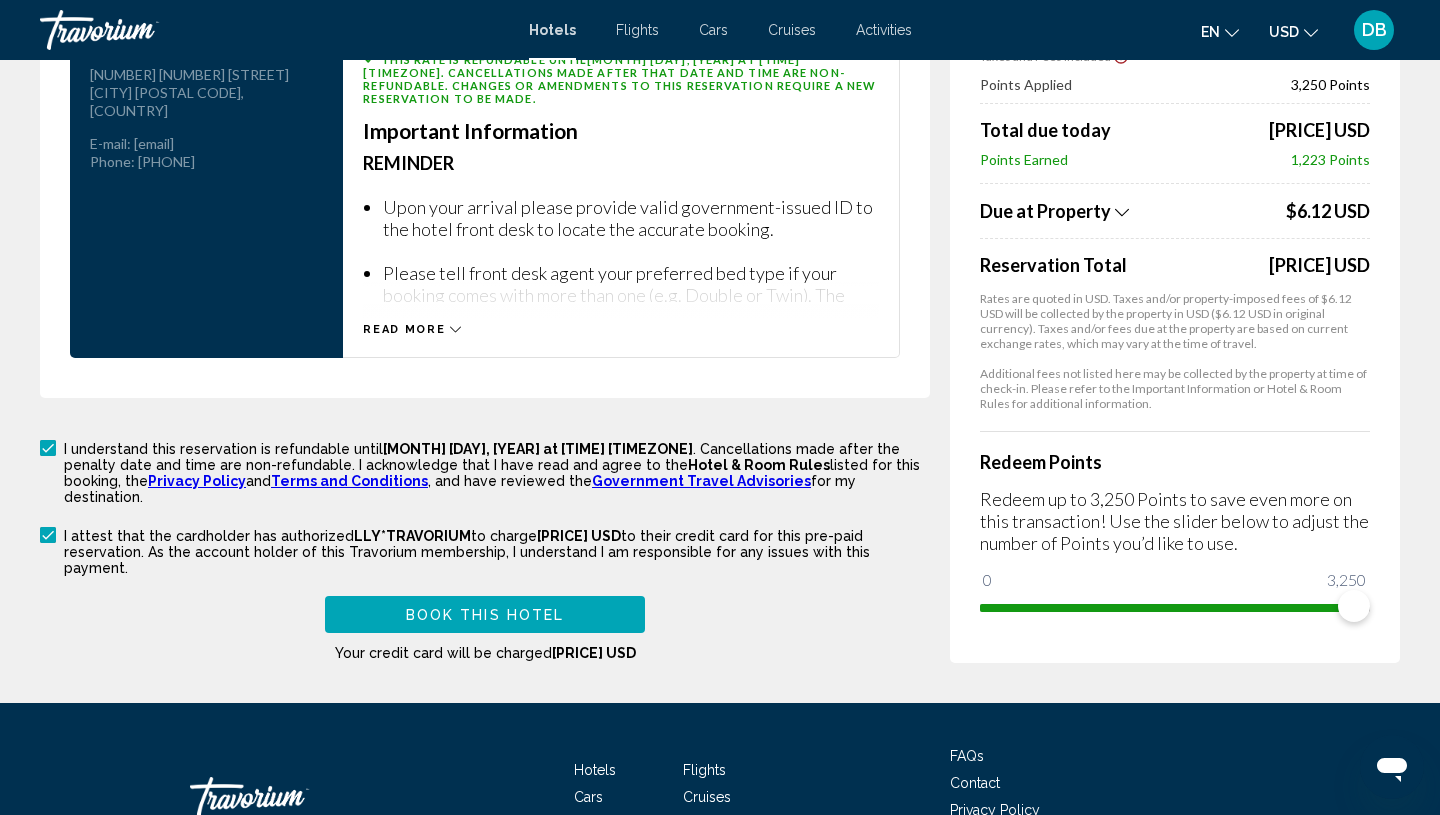 scroll, scrollTop: 1682, scrollLeft: 0, axis: vertical 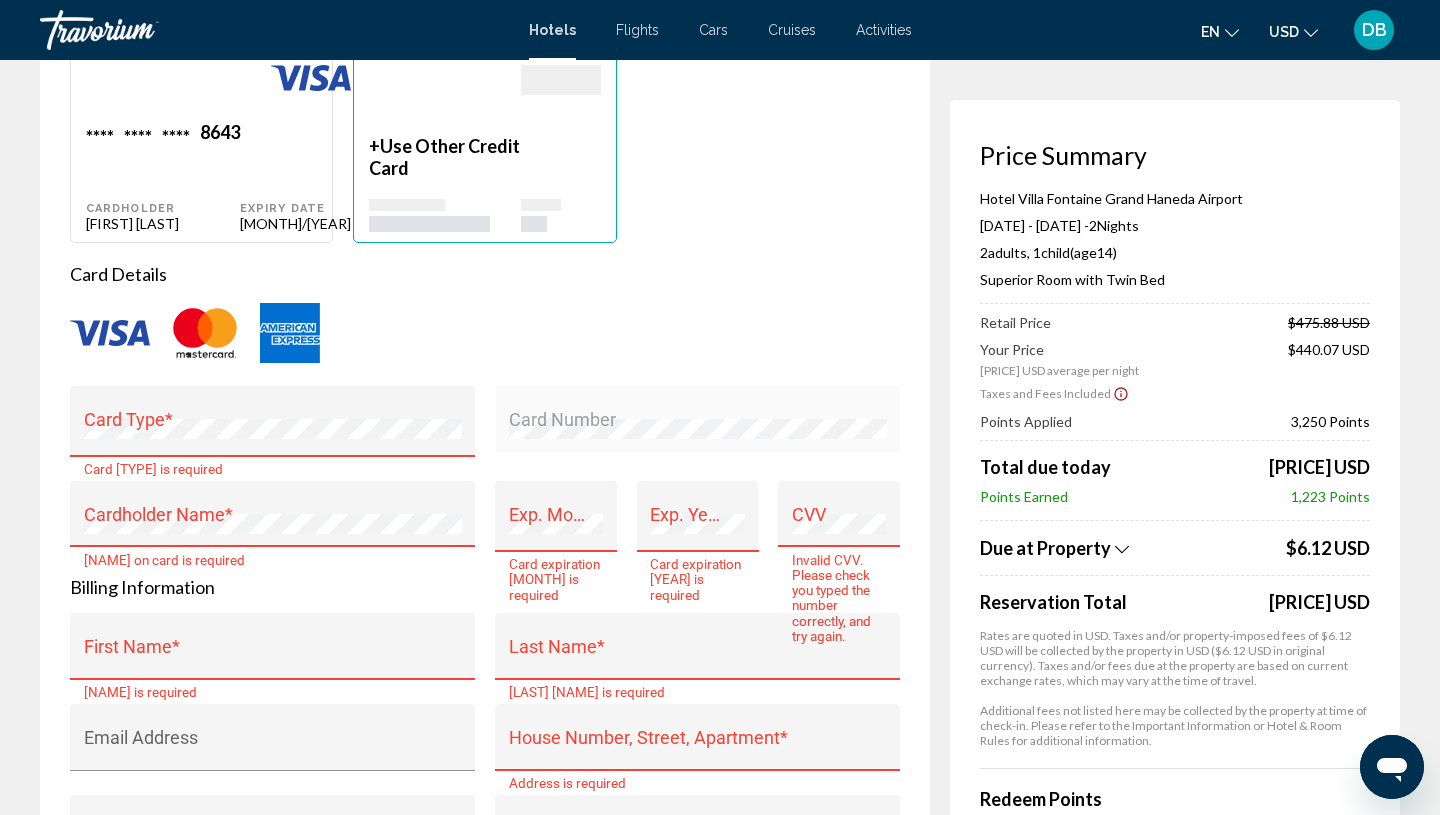 click on "Expiry Date" at bounding box center (295, 208) 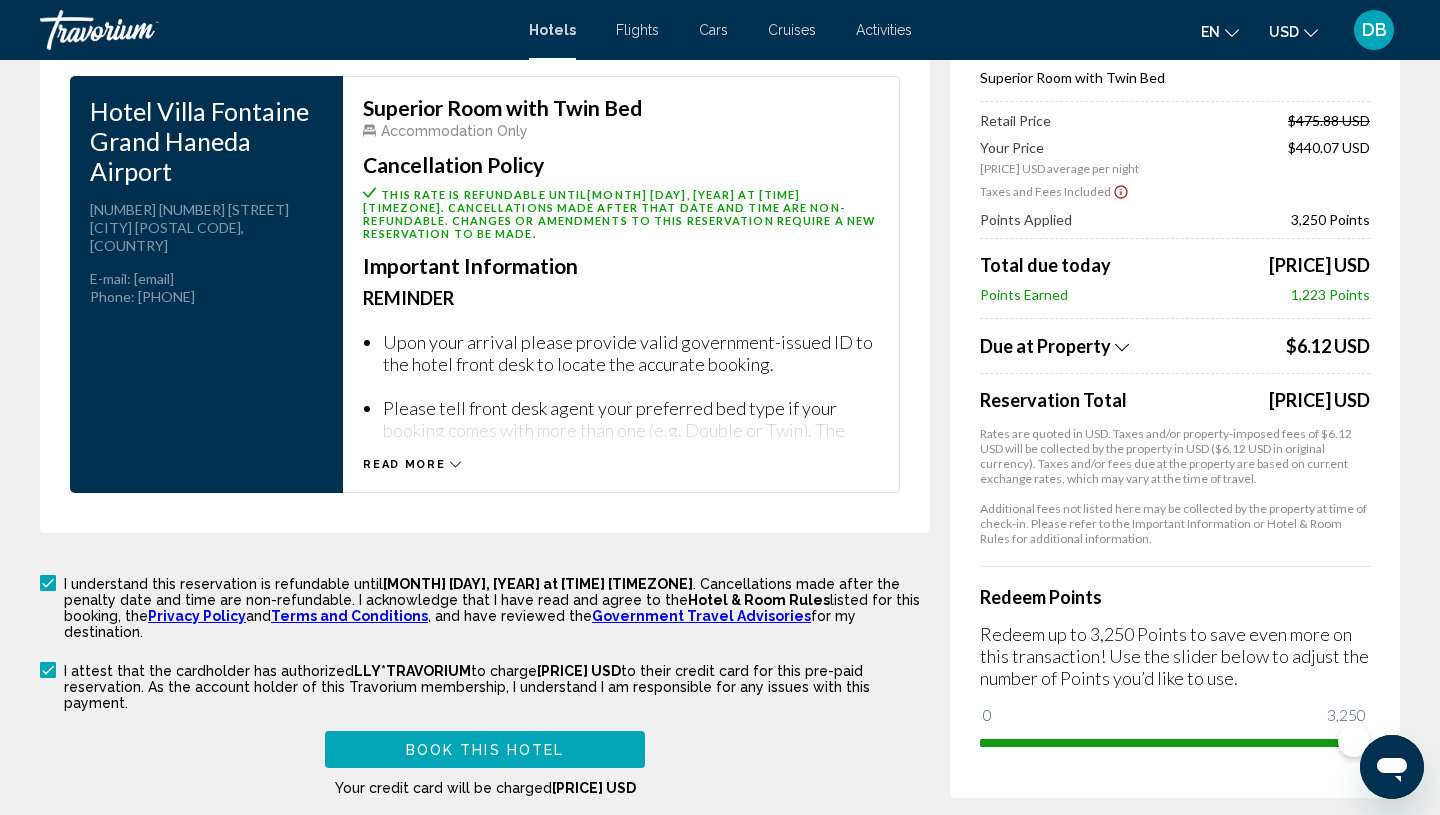 scroll, scrollTop: 2830, scrollLeft: 0, axis: vertical 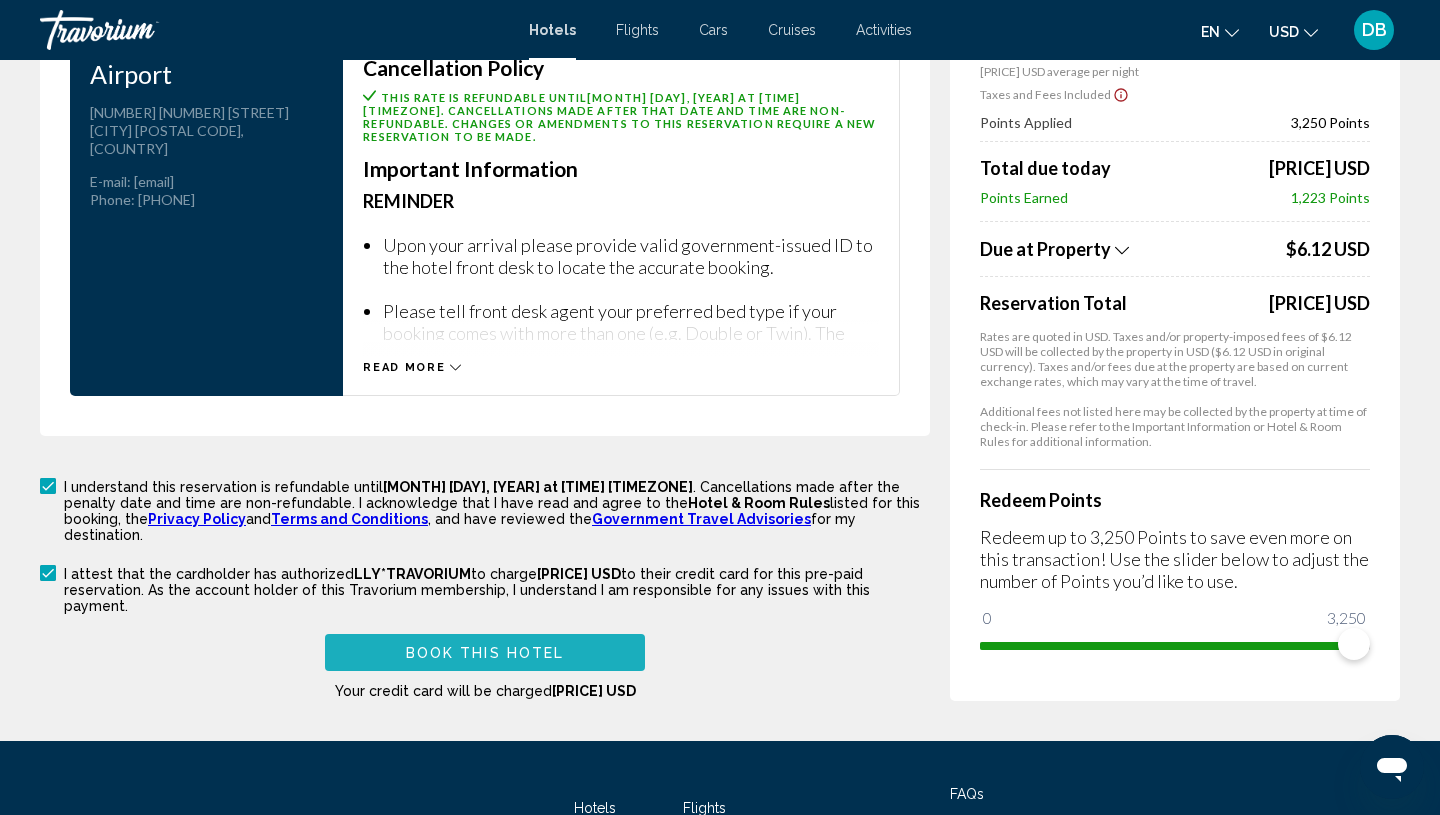 click on "Book this hotel" at bounding box center [485, 653] 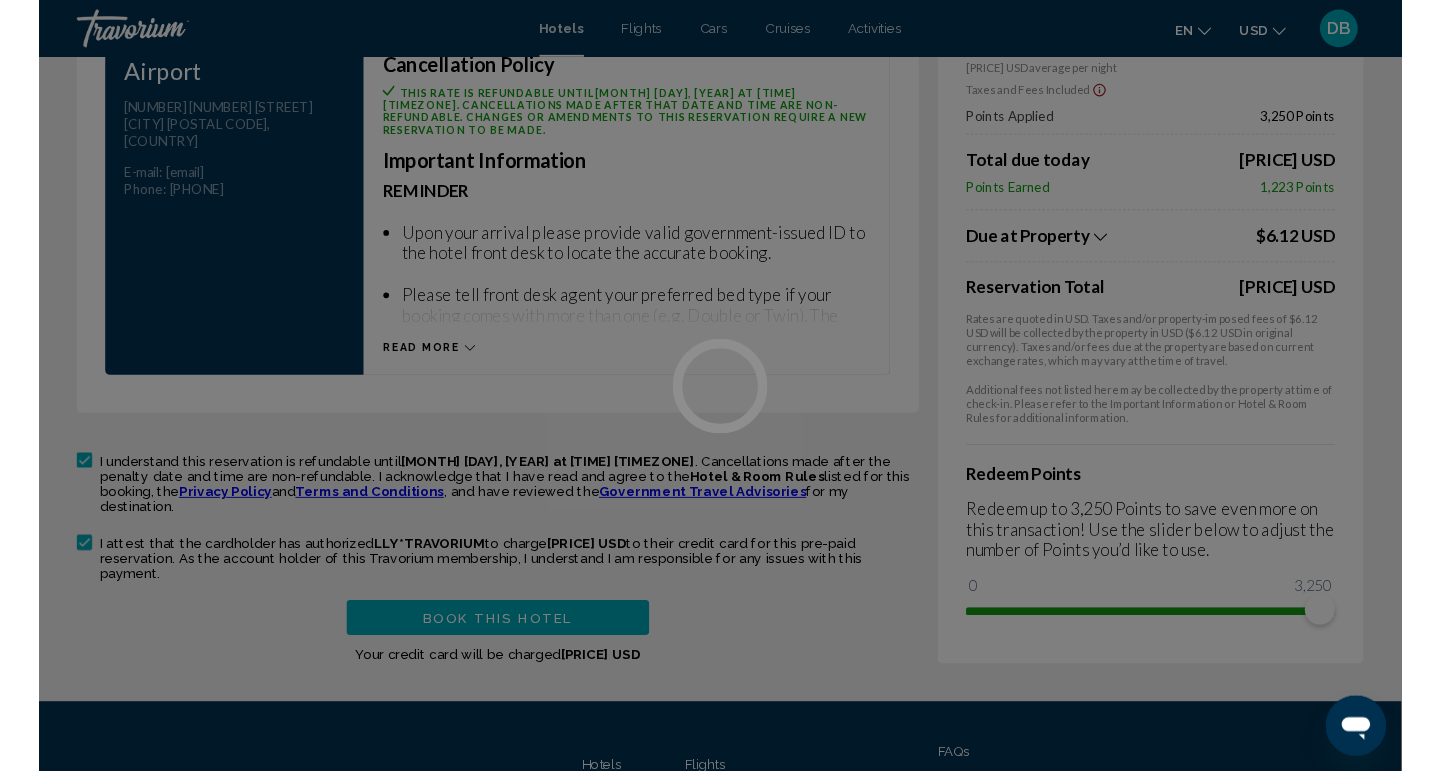 scroll, scrollTop: 0, scrollLeft: 0, axis: both 